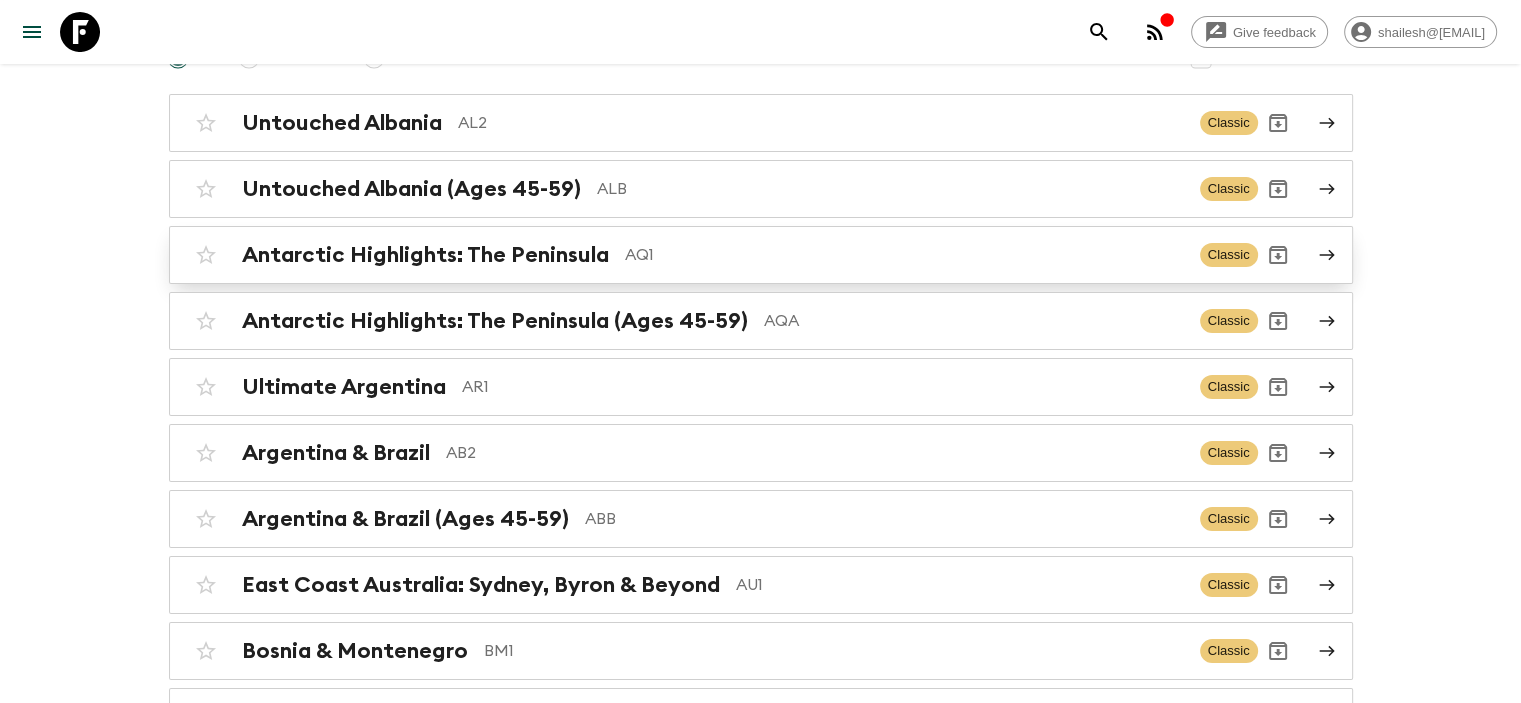 scroll, scrollTop: 0, scrollLeft: 0, axis: both 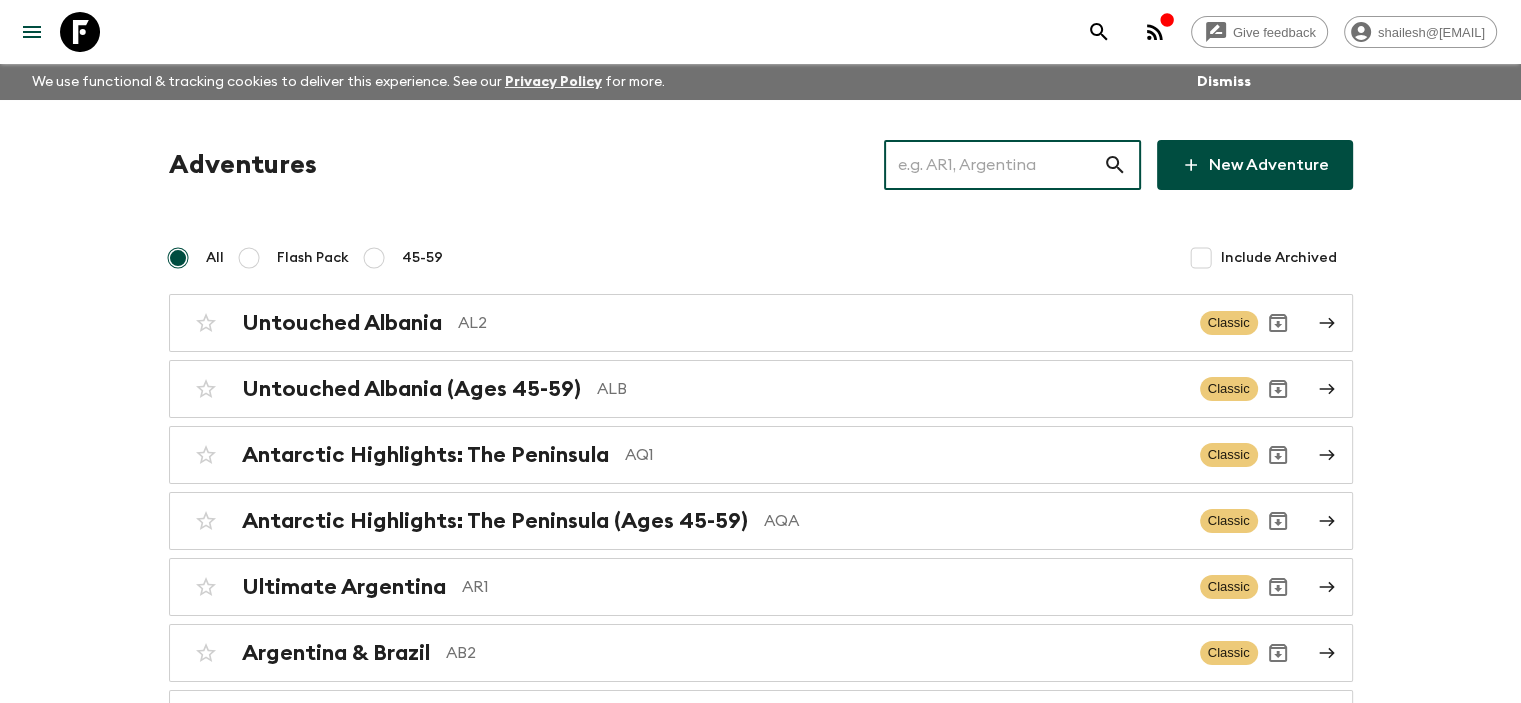 click at bounding box center [993, 165] 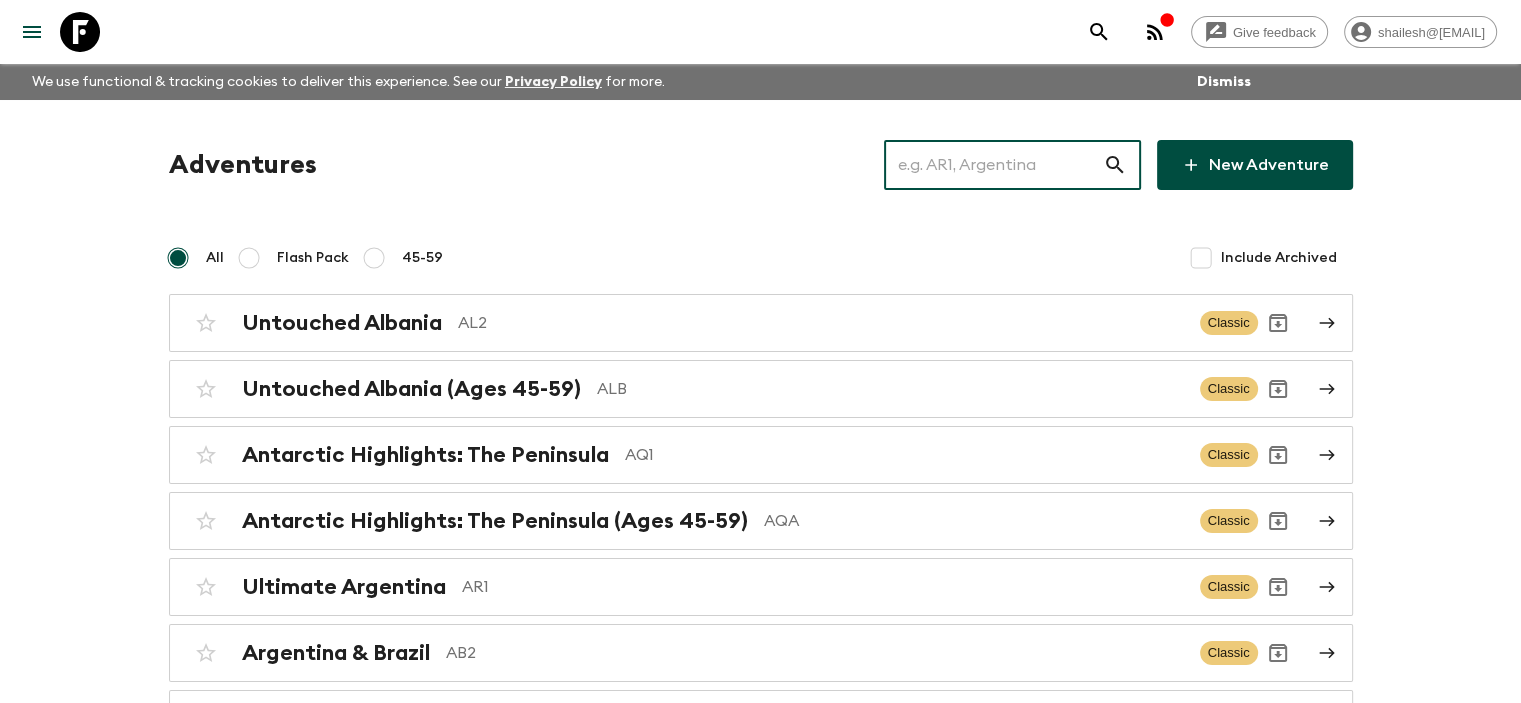 click at bounding box center (993, 165) 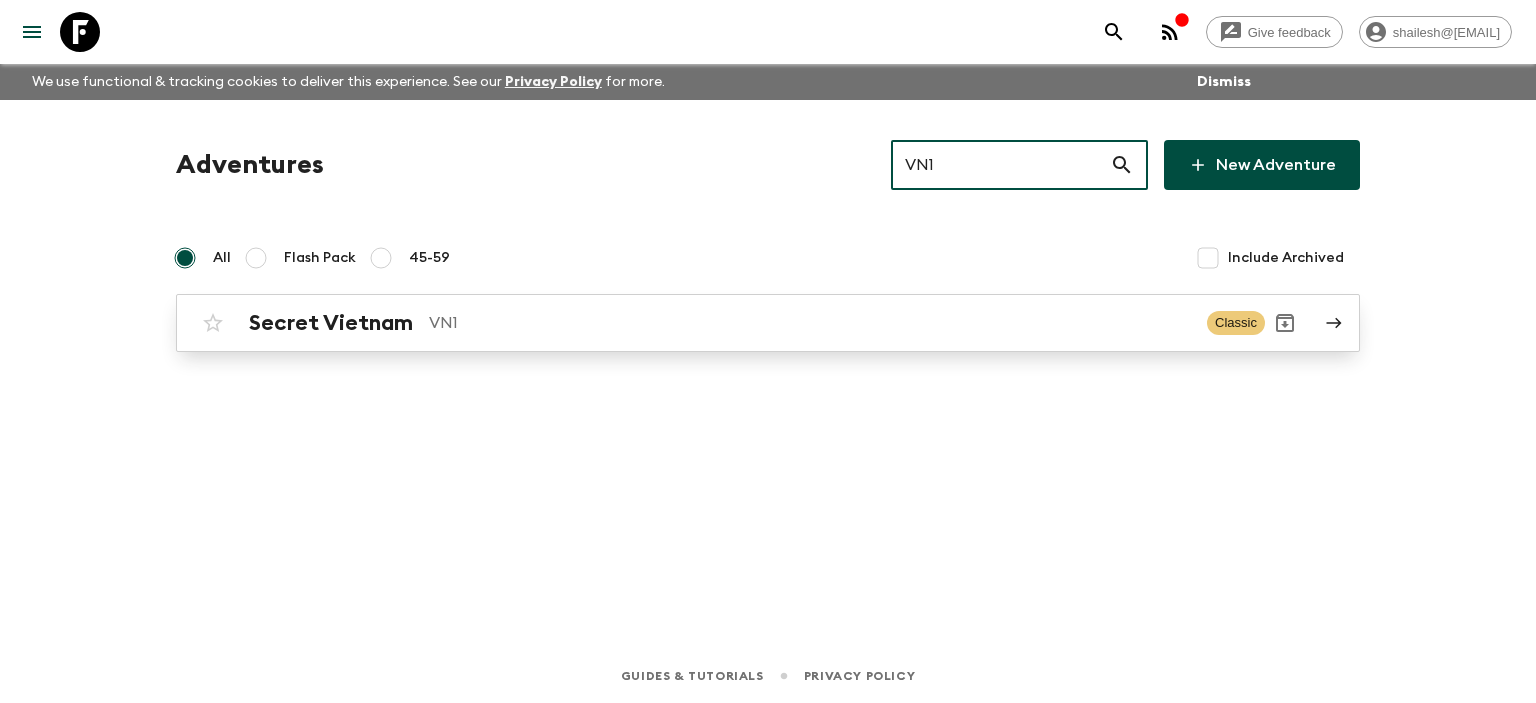 type on "VN1" 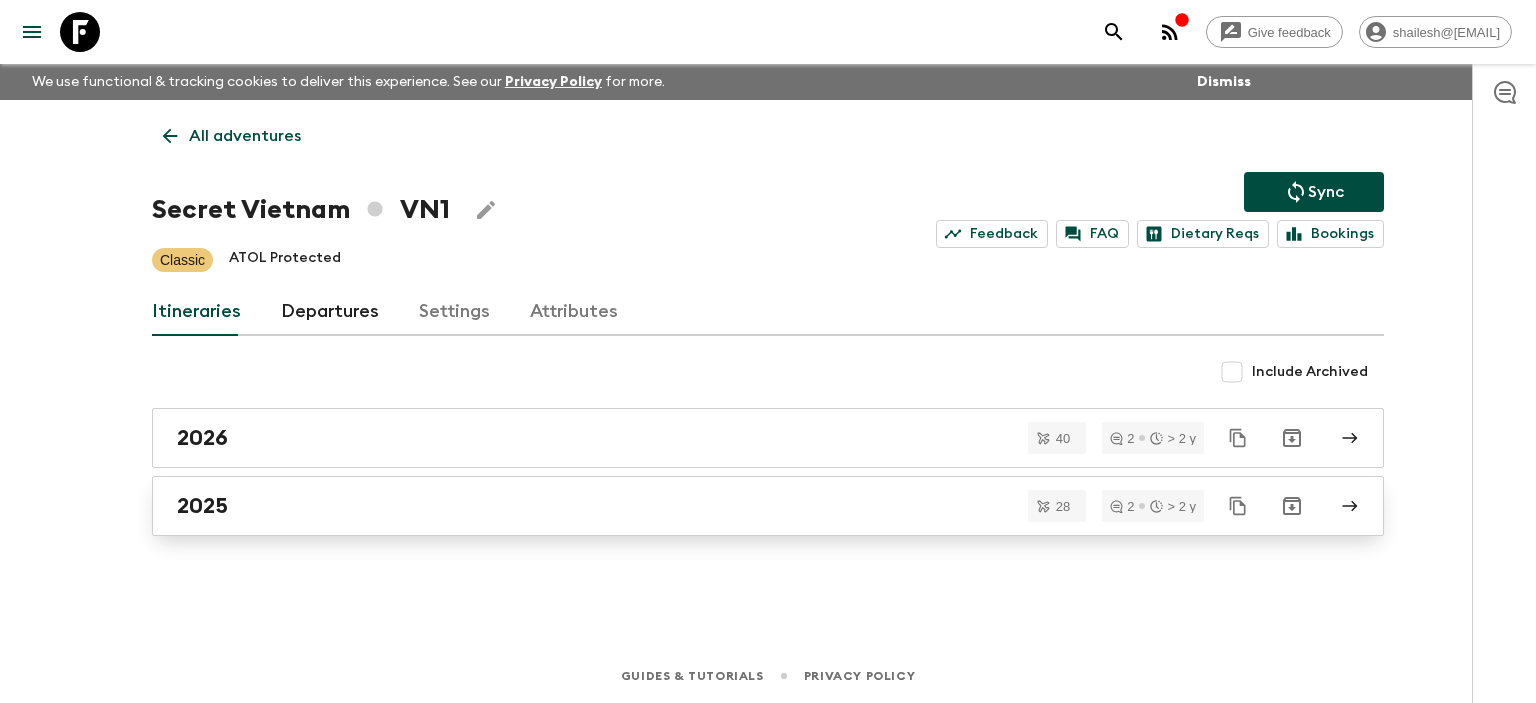 click on "2025" at bounding box center (749, 506) 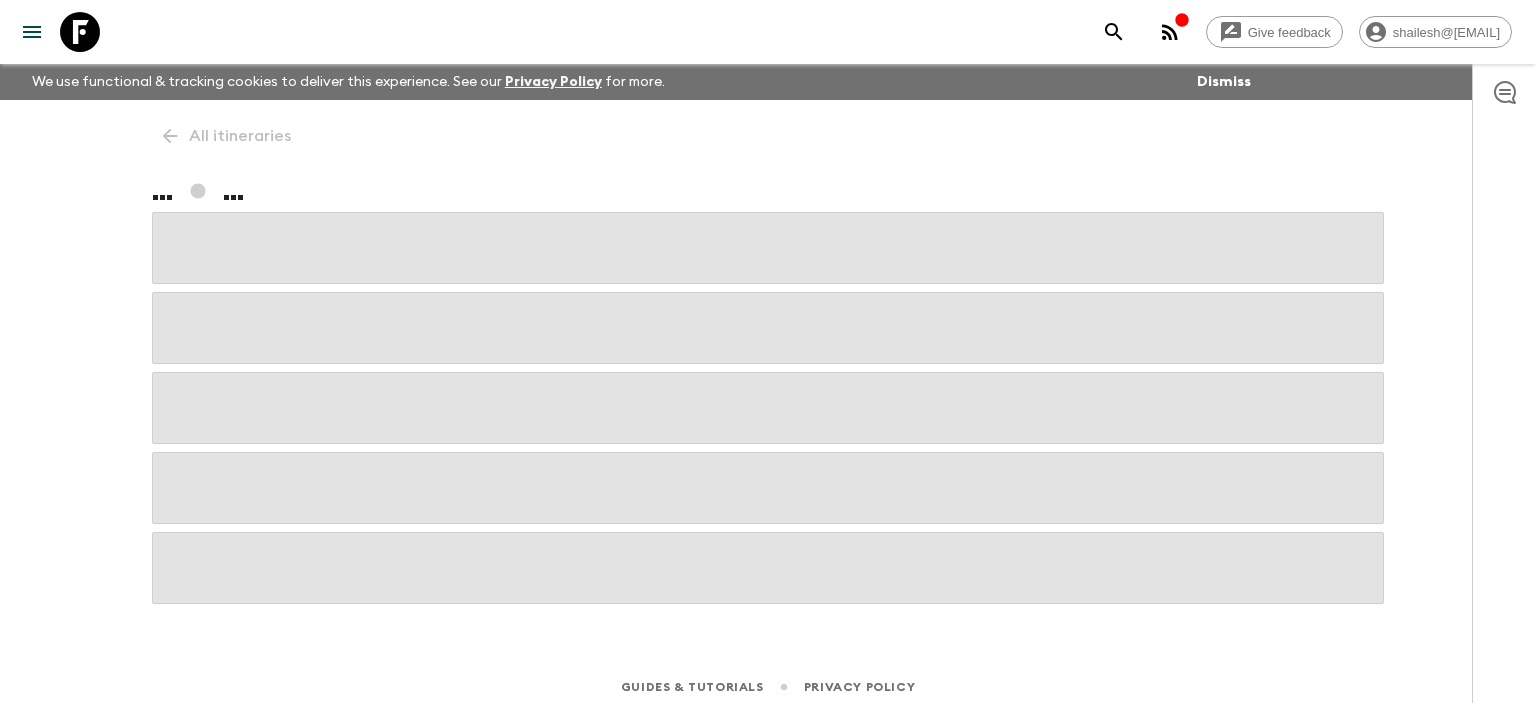 click at bounding box center [768, 488] 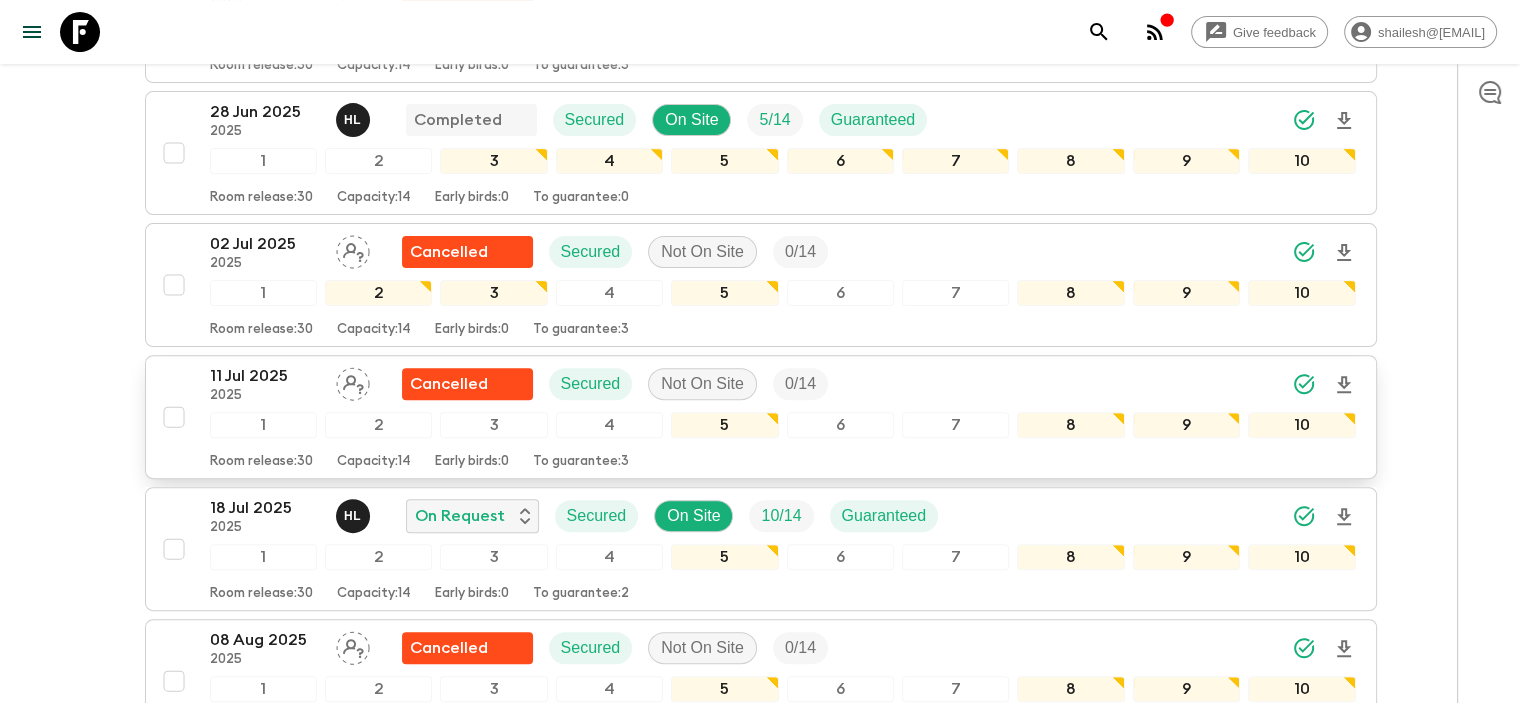 scroll, scrollTop: 600, scrollLeft: 0, axis: vertical 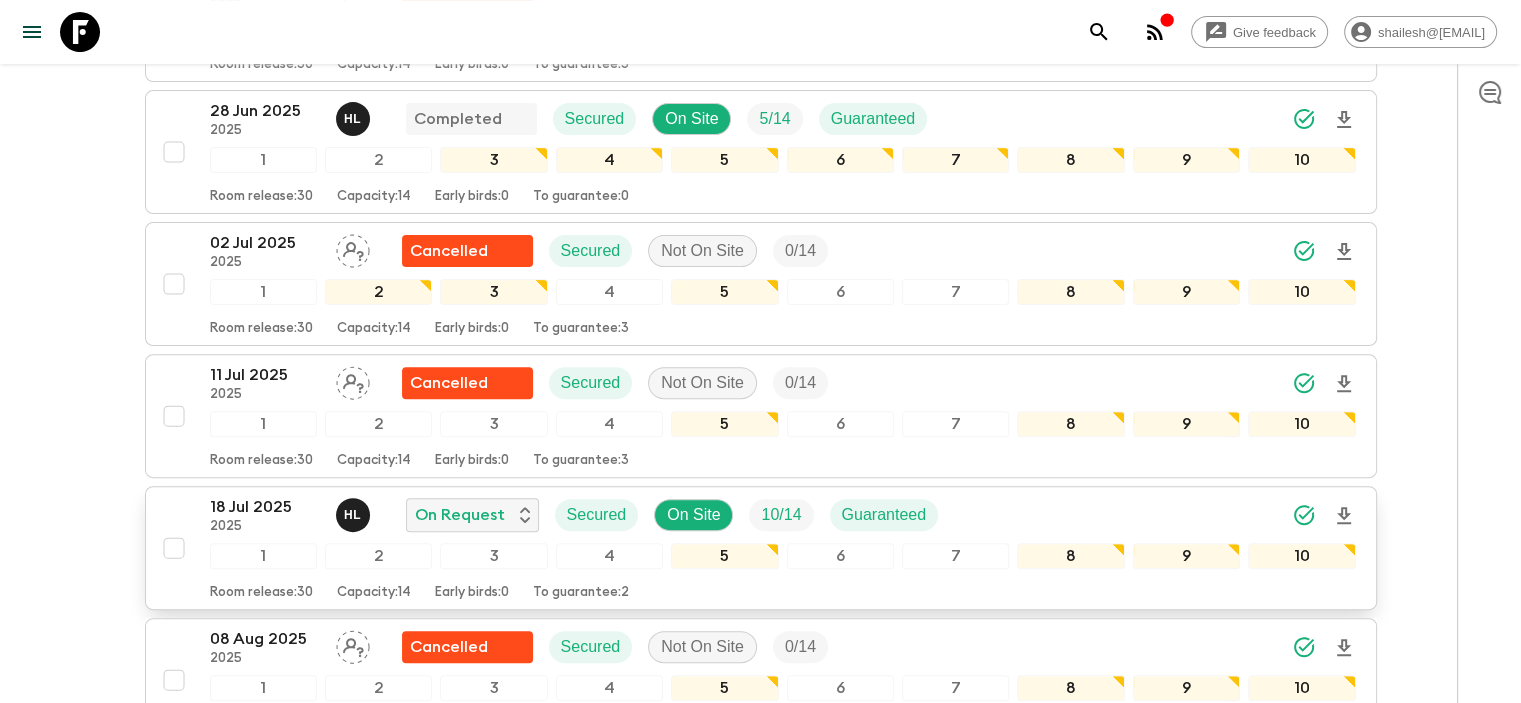 click on "18 Jul 2025" at bounding box center [265, 507] 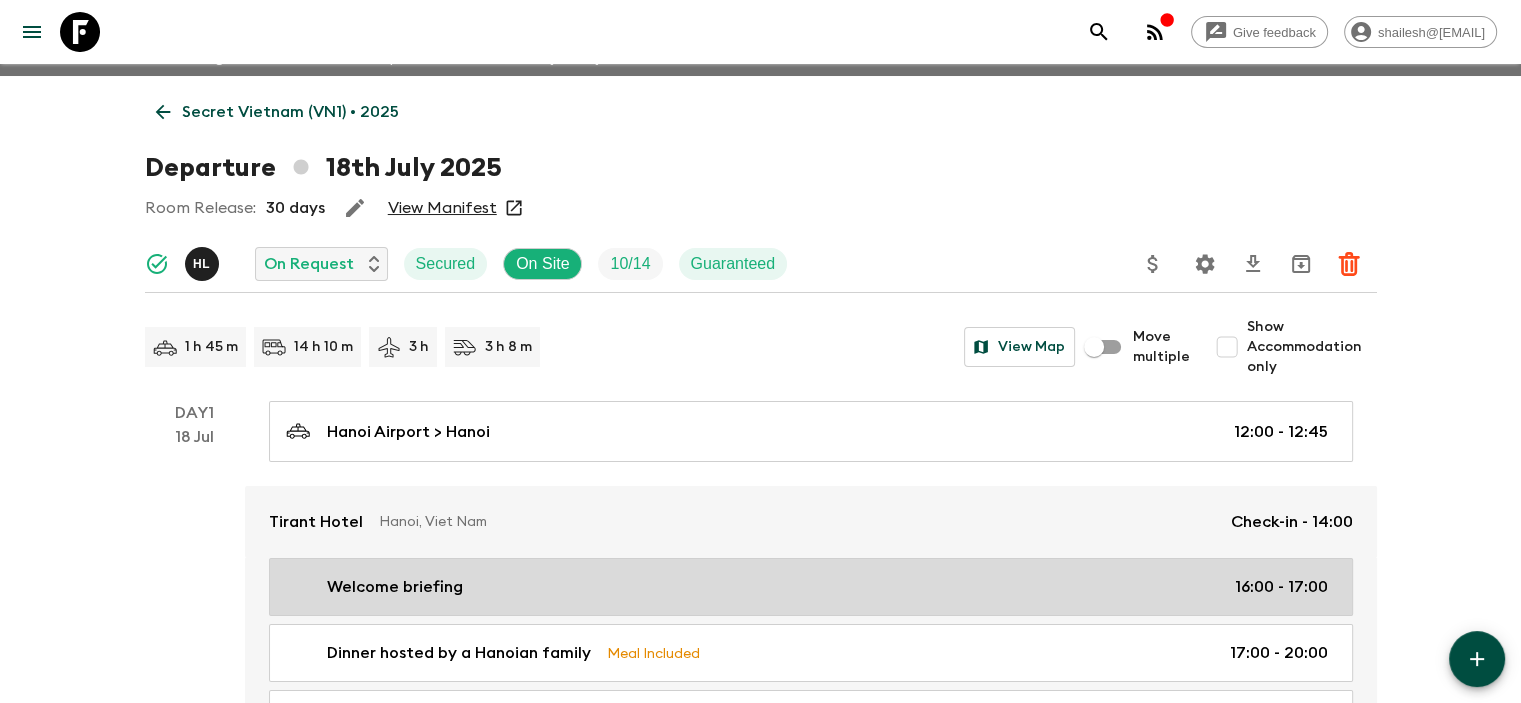 scroll, scrollTop: 0, scrollLeft: 0, axis: both 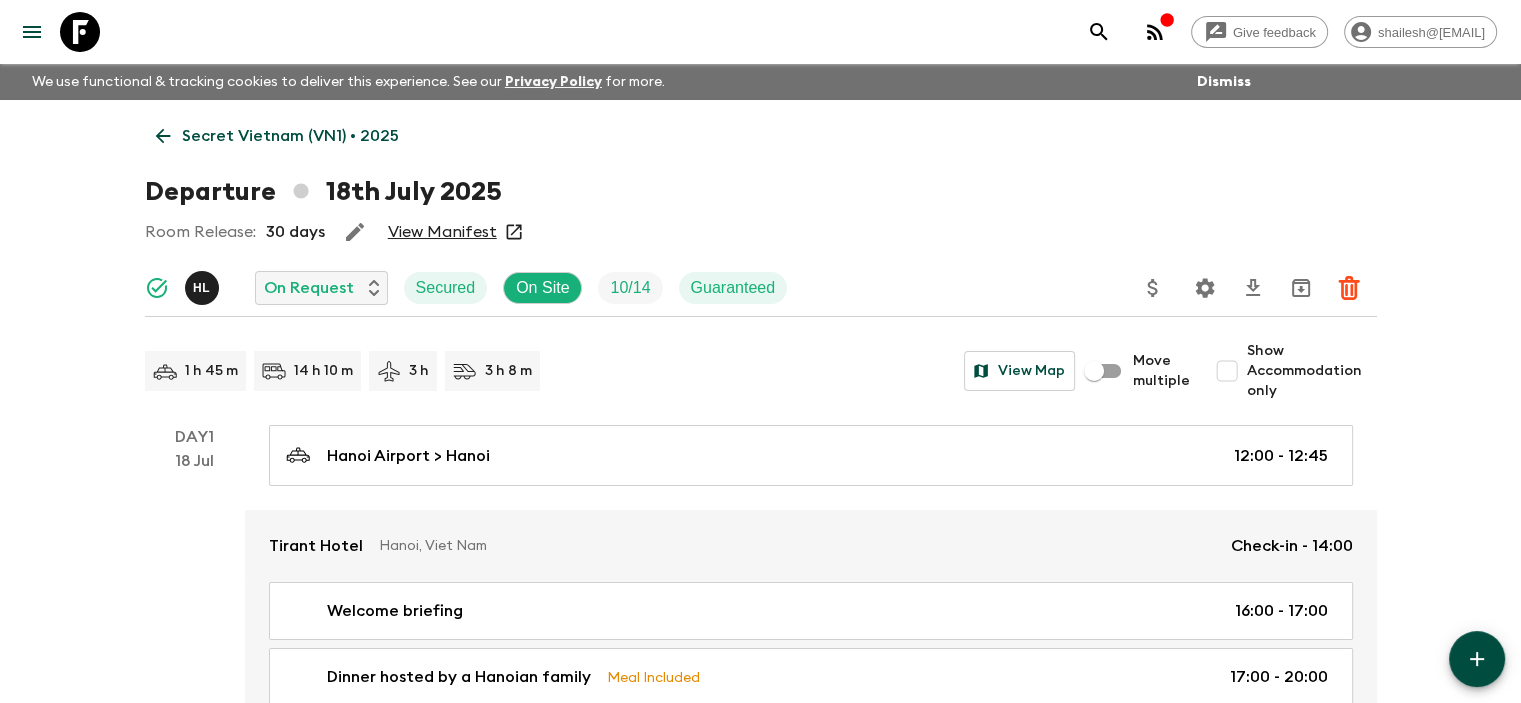 click on "View Manifest" at bounding box center (442, 232) 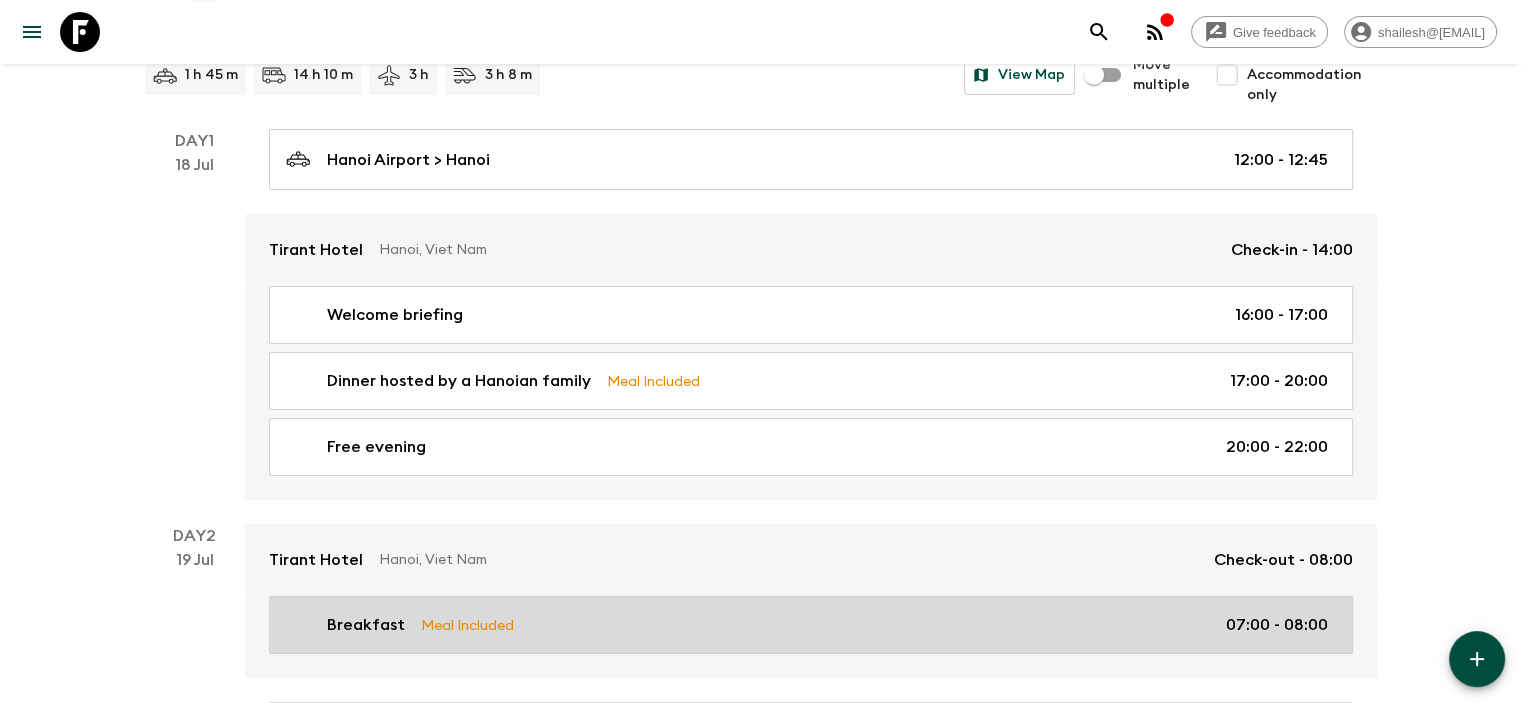 scroll, scrollTop: 0, scrollLeft: 0, axis: both 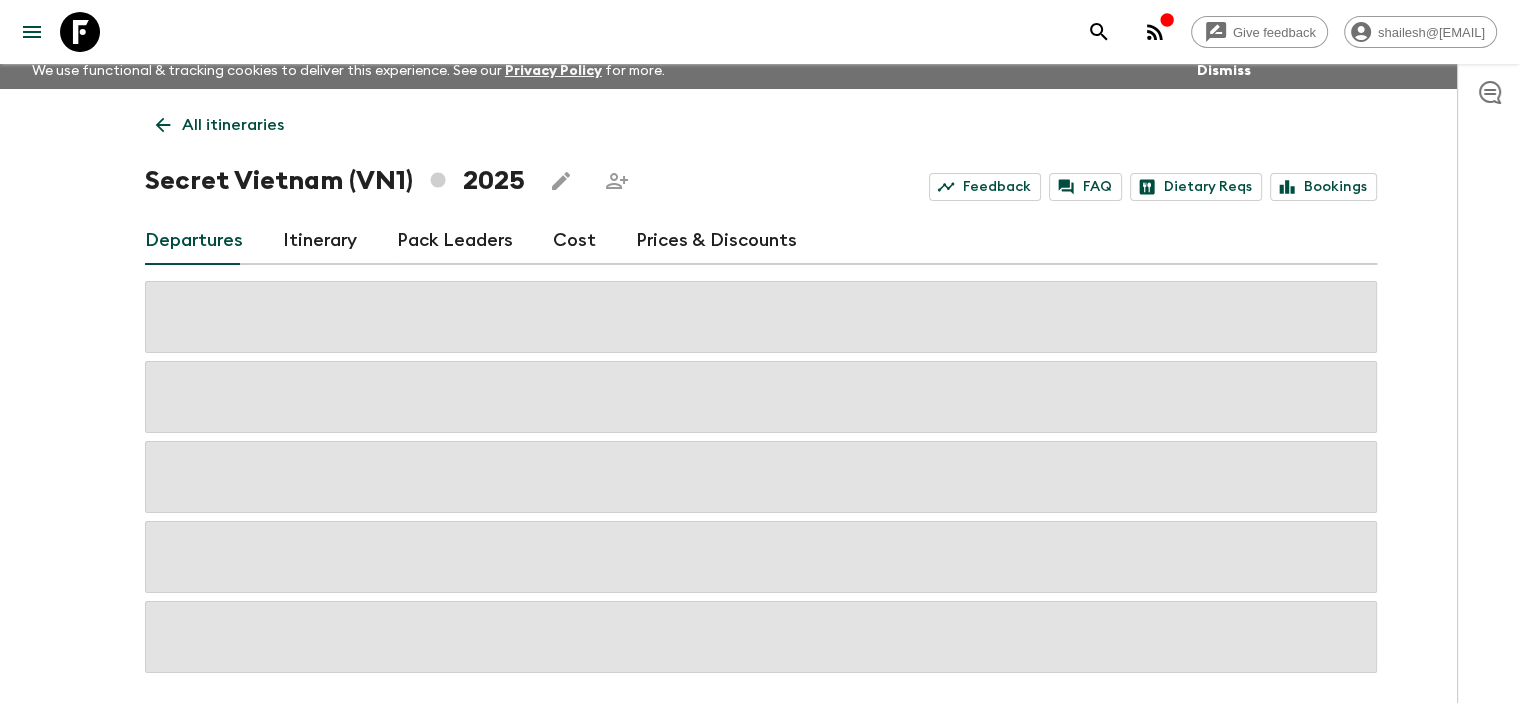 click on "Cost" at bounding box center [574, 241] 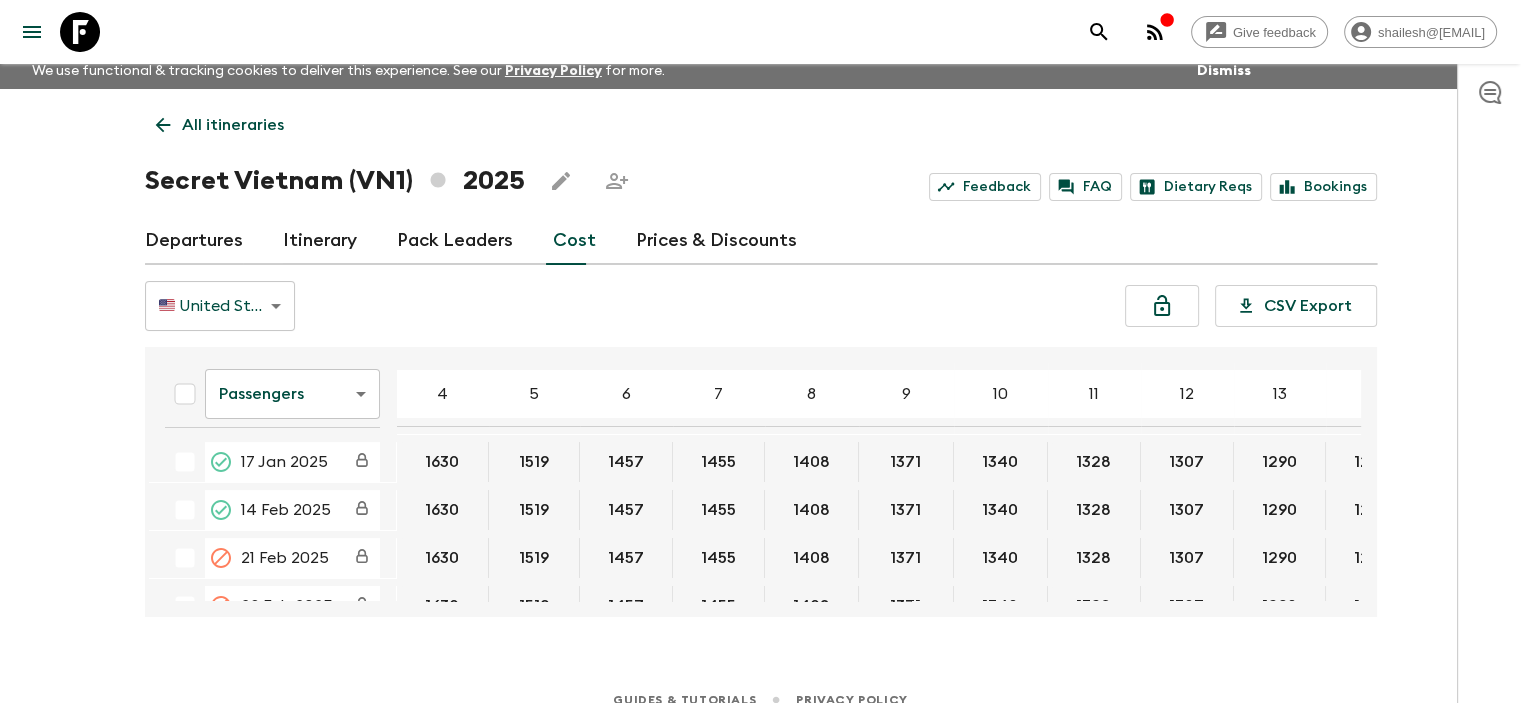 click on "Give feedback shailesh@[EMAIL] We use functional & tracking cookies to deliver this experience. See our Privacy Policy for more. Dismiss All itineraries Secret Vietnam (VN1) 2025 Feedback FAQ Dietary Reqs Bookings Departures Itinerary Pack Leaders Cost Prices & Discounts 🇺🇸 United States Dollar (USD) USD ​ CSV Export Passengers passengersCost ​ 4 5 6 7 8 9 10 11 12 13 14 15 16 17 18 17 Jan 2025 1630 1519 1457 1455 1408 1371 1340 1328 1307 1290 1274 0 0 0 0 14 Feb 2025 1630 1519 1457 1455 1408 1371 1340 1328 1307 1290 1274 0 0 0 0 21 Feb 2025 1630 1519 1457 1455 1408 1371 1340 1328 1307 1290 1274 0 0 0 0 28 Feb 2025 1630 1519 1457 1455 1408 1371 1340 1328 1307 1290 1274 0 0 0 0 14 Mar 2025 1640 1529 1467 1465 1418 1381 1350 1338 1317 1300 1284 0 0 0 0 21 Mar 2025 1630 1519 1457 1455 1408 1371 1340 1328 1307 1290 1274 0 0 0 0 28 Mar 2025 1630 1519 1457 1455 1408 1371 1340 1328 1307 1290 1274 0 0 0 0 11 Apr 2025 1630 1519 1457 1455 1408 1371 1340 1328 1307 1290 1274 0 0 0 0 16 Apr 2025 1630" at bounding box center (760, 358) 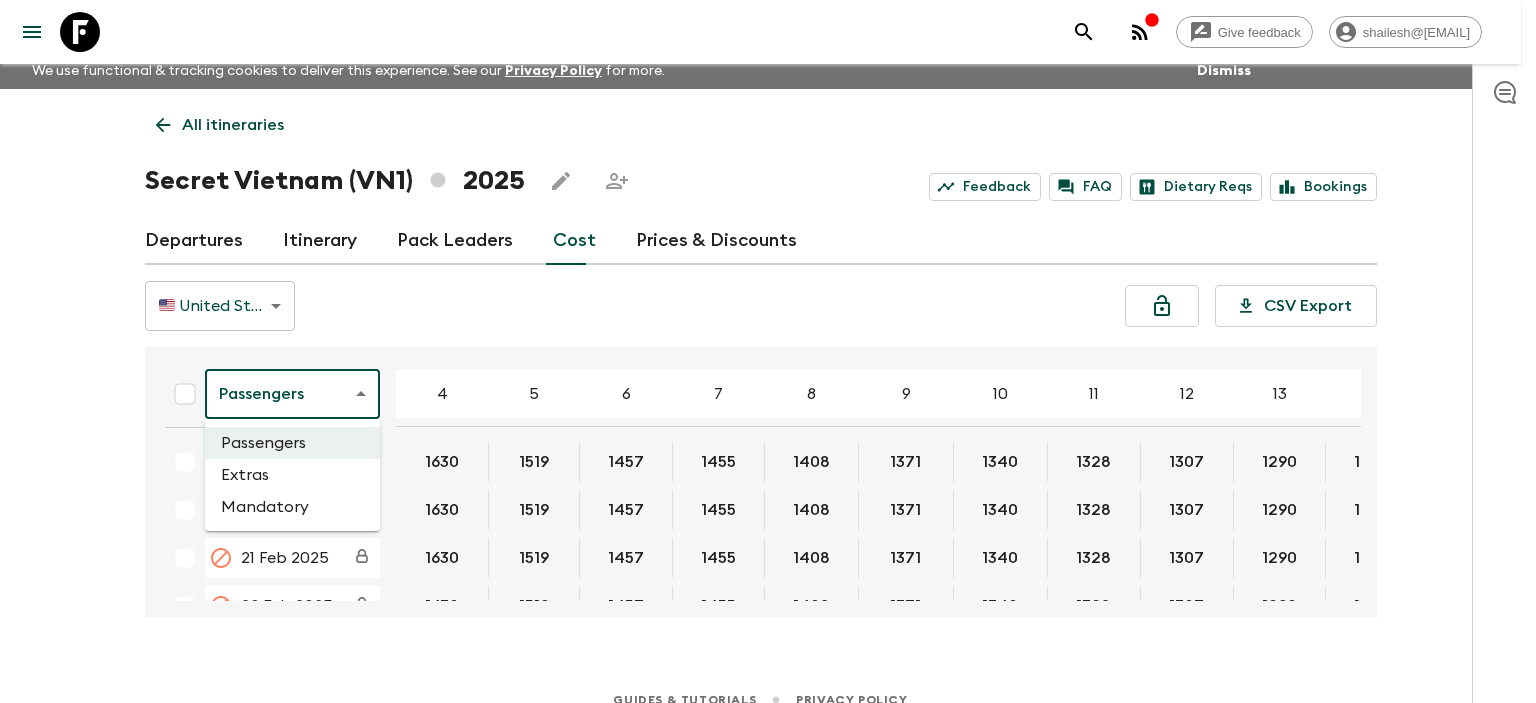 click at bounding box center (768, 351) 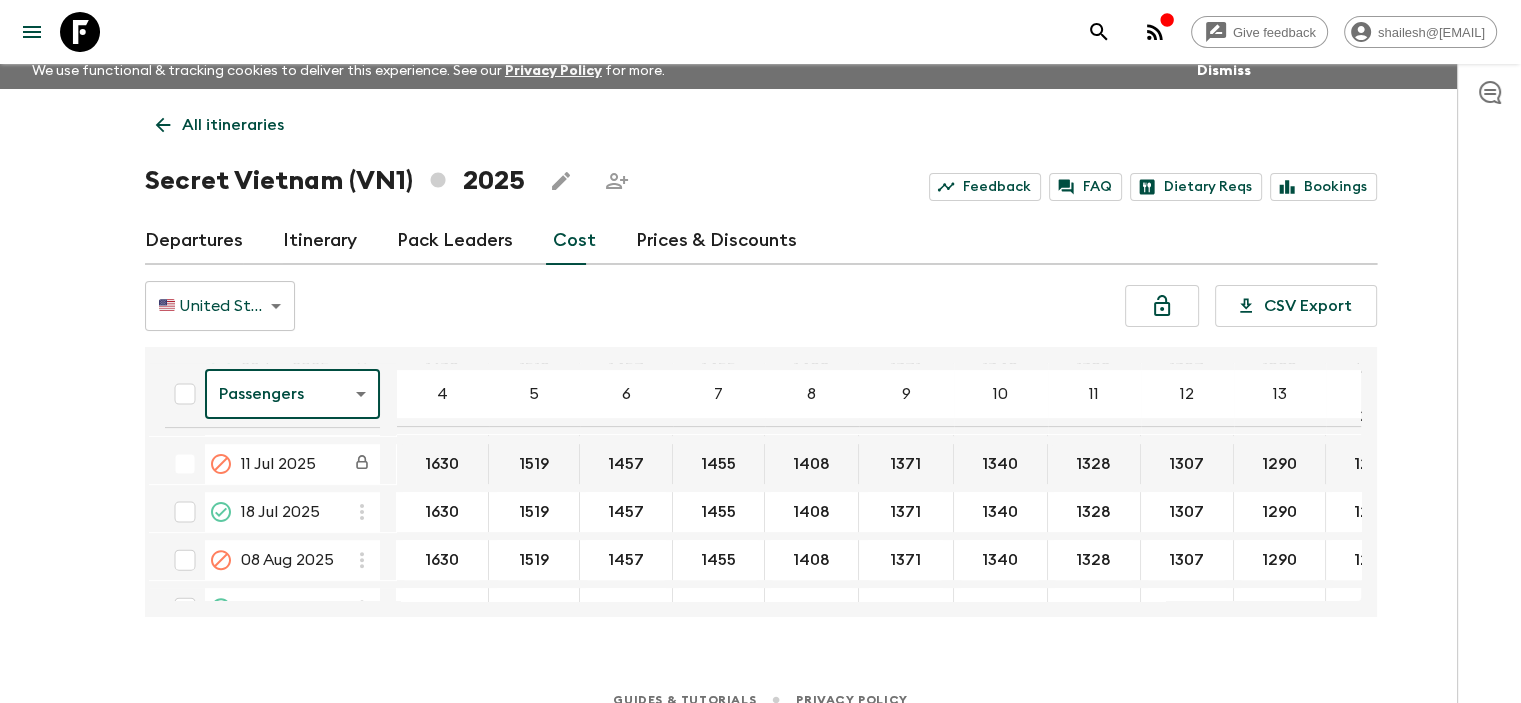 scroll, scrollTop: 800, scrollLeft: 0, axis: vertical 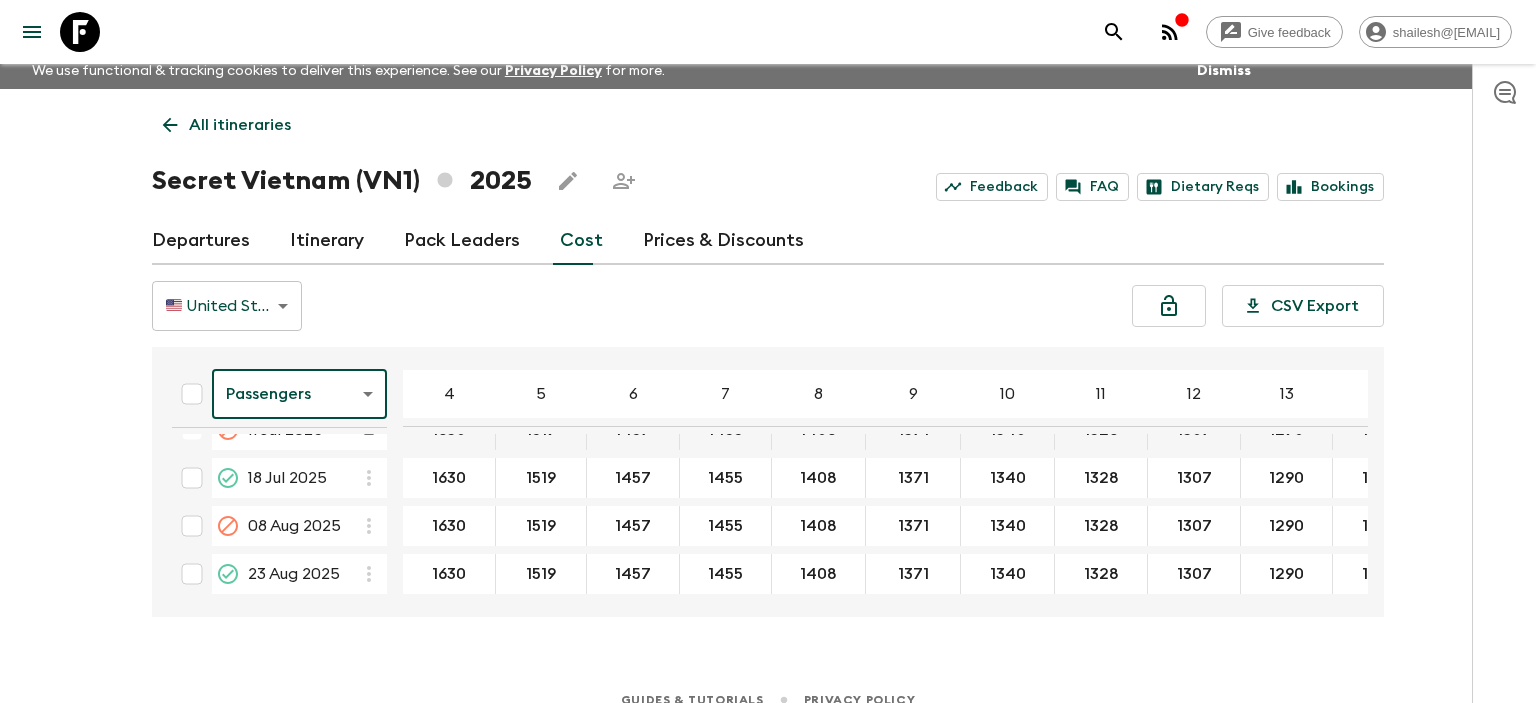 click on "Give feedback shailesh@[EMAIL] We use functional & tracking cookies to deliver this experience. See our Privacy Policy for more. Dismiss All itineraries Secret Vietnam (VN1) 2025 Feedback FAQ Dietary Reqs Bookings Departures Itinerary Pack Leaders Cost Prices & Discounts 🇺🇸 United States Dollar (USD) USD ​ CSV Export Passengers passengersCost ​ 4 5 6 7 8 9 10 11 12 13 14 15 16 17 18 17 Jan 2025 1630 1519 1457 1455 1408 1371 1340 1328 1307 1290 1274 0 0 0 0 14 Feb 2025 1630 1519 1457 1455 1408 1371 1340 1328 1307 1290 1274 0 0 0 0 21 Feb 2025 1630 1519 1457 1455 1408 1371 1340 1328 1307 1290 1274 0 0 0 0 28 Feb 2025 1630 1519 1457 1455 1408 1371 1340 1328 1307 1290 1274 0 0 0 0 14 Mar 2025 1640 1529 1467 1465 1418 1381 1350 1338 1317 1300 1284 0 0 0 0 21 Mar 2025 1630 1519 1457 1455 1408 1371 1340 1328 1307 1290 1274 0 0 0 0 28 Mar 2025 1630 1519 1457 1455 1408 1371 1340 1328 1307 1290 1274 0 0 0 0 11 Apr 2025 1630 1519 1457 1455 1408 1371 1340 1328 1307 1290 1274 0 0 0 0 16 Apr 2025 1630" at bounding box center (768, 358) 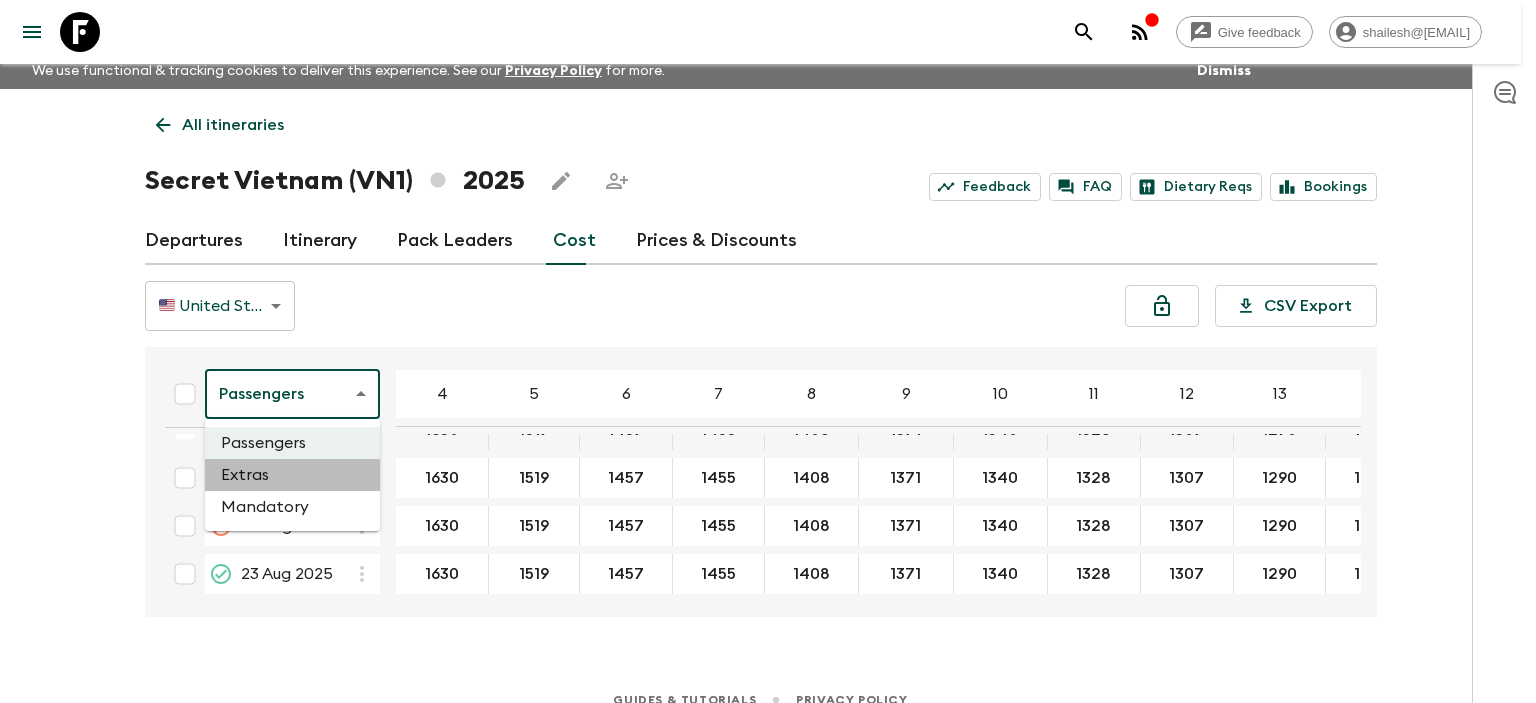 click on "Extras" at bounding box center (292, 475) 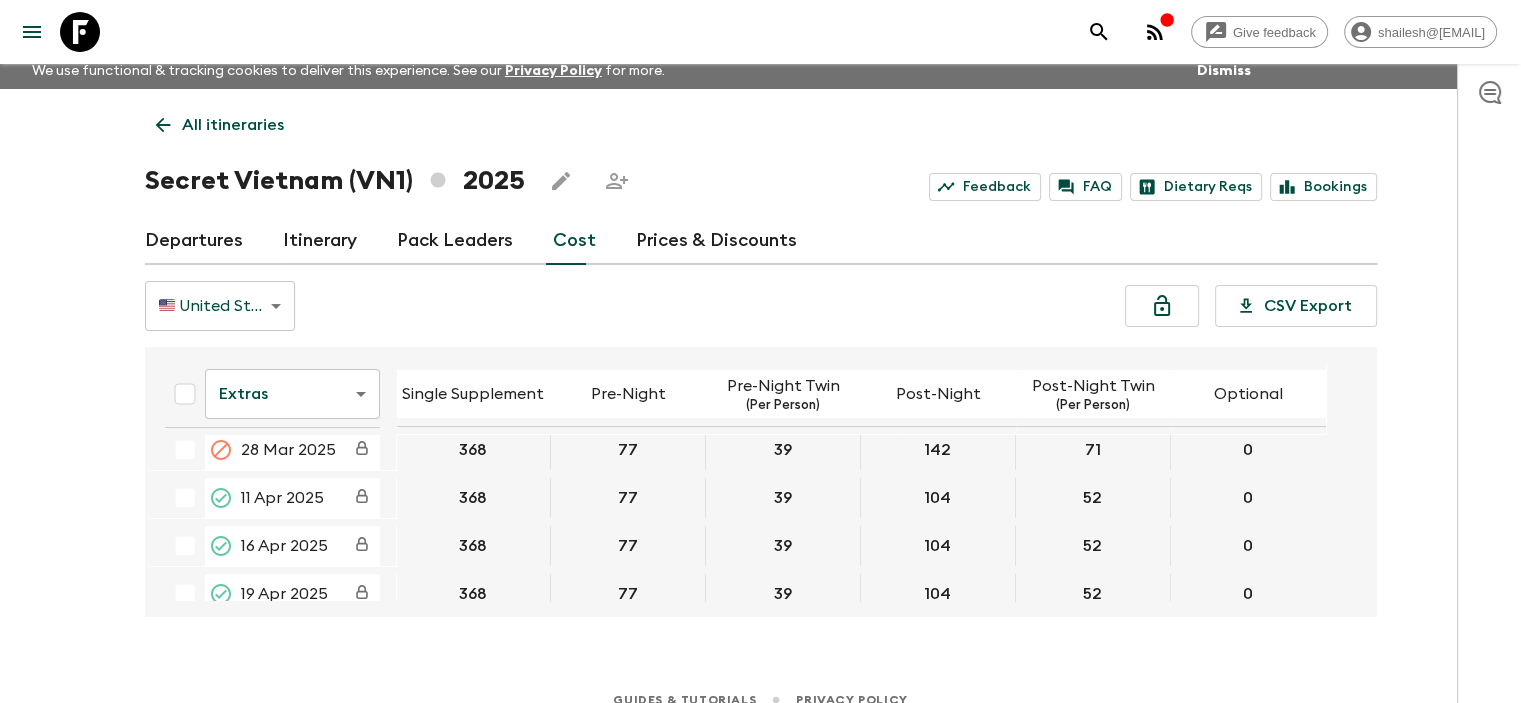 scroll, scrollTop: 0, scrollLeft: 0, axis: both 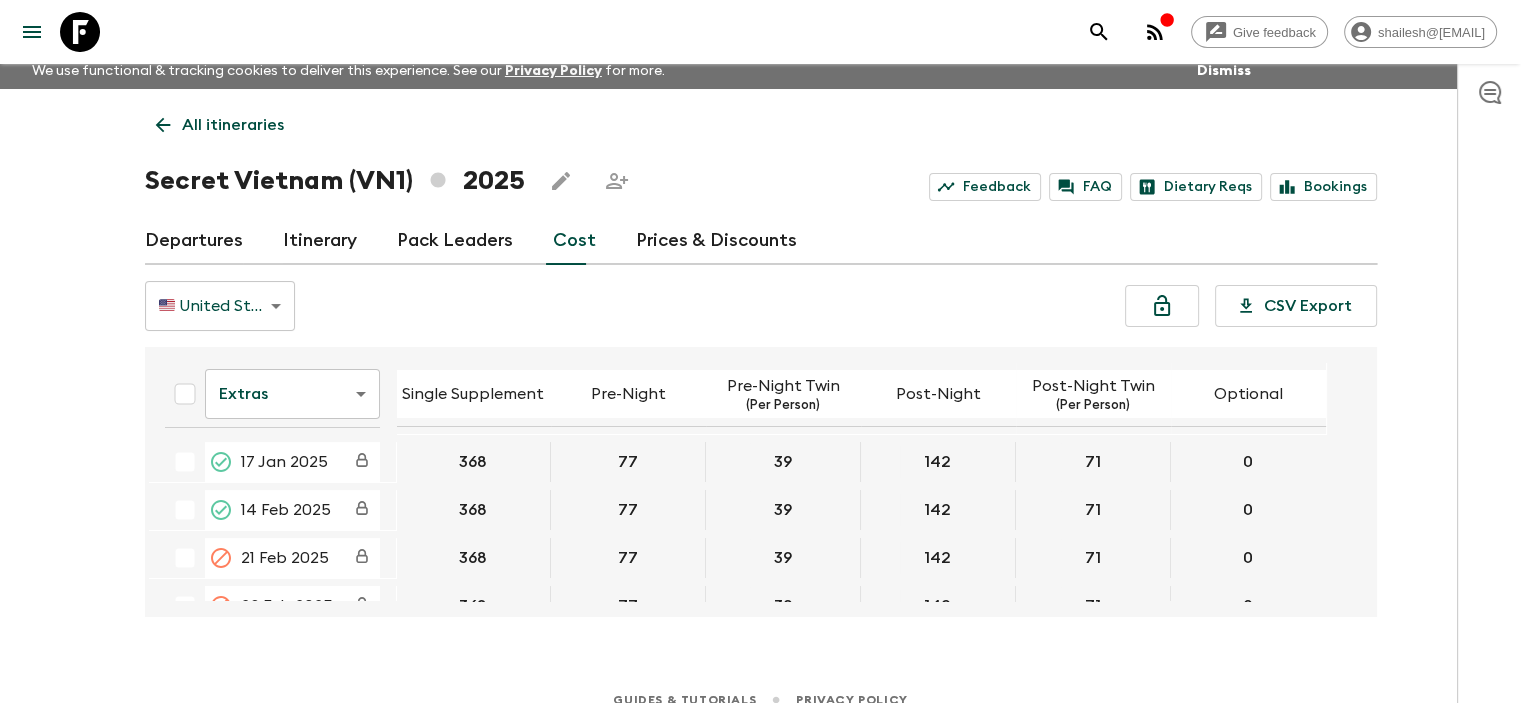 click on "All itineraries Secret Vietnam (VN1) 2025 Feedback FAQ Dietary Reqs Bookings Departures Itinerary Pack Leaders Cost Prices & Discounts 🇺🇸 United States Dollar (USD) USD ​ CSV Export Extras extrasCost ​ Single Supplement Pre-Night Pre-Night Twin (Per Person) Post-Night Post-Night Twin (Per Person) Optional 17 Jan 2025 368 77 39 142 71 0 14 Feb 2025 368 77 39 142 71 0 21 Feb 2025 368 77 39 142 71 0 28 Feb 2025 368 77 39 142 71 0 14 Mar 2025 378 77 39 142 71 0 21 Mar 2025 368 77 39 142 71 0 28 Mar 2025 368 77 39 142 71 0 11 Apr 2025 368 77 39 104 52 0 16 Apr 2025 368 77 39 104 52 0 19 Apr 2025 368 77 39 104 52 0 02 May 2025 368 77 39 105 52 0 21 May 2025 368 77 39 104 52 0 23 May 2025 368 77 39 104 52 0 26 Jun 2025 368 77 39 104 52 0 28 Jun 2025 368 77 39 104 52 0 02 Jul 2025 378 77 39 104 52 0 11 Jul 2025 368 77 39 104 52 0 18 Jul 2025 368 77 39 104 52 0 08 Aug 2025 368 77 39 104 52 0 23 Aug 2025 368 77 39 104 52 0 27 Aug 2025 368 77 39 104 52 0 29 Aug 2025 368 77 39 104 52 0 05 Sep 2025 368 77 39 142" at bounding box center (761, 353) 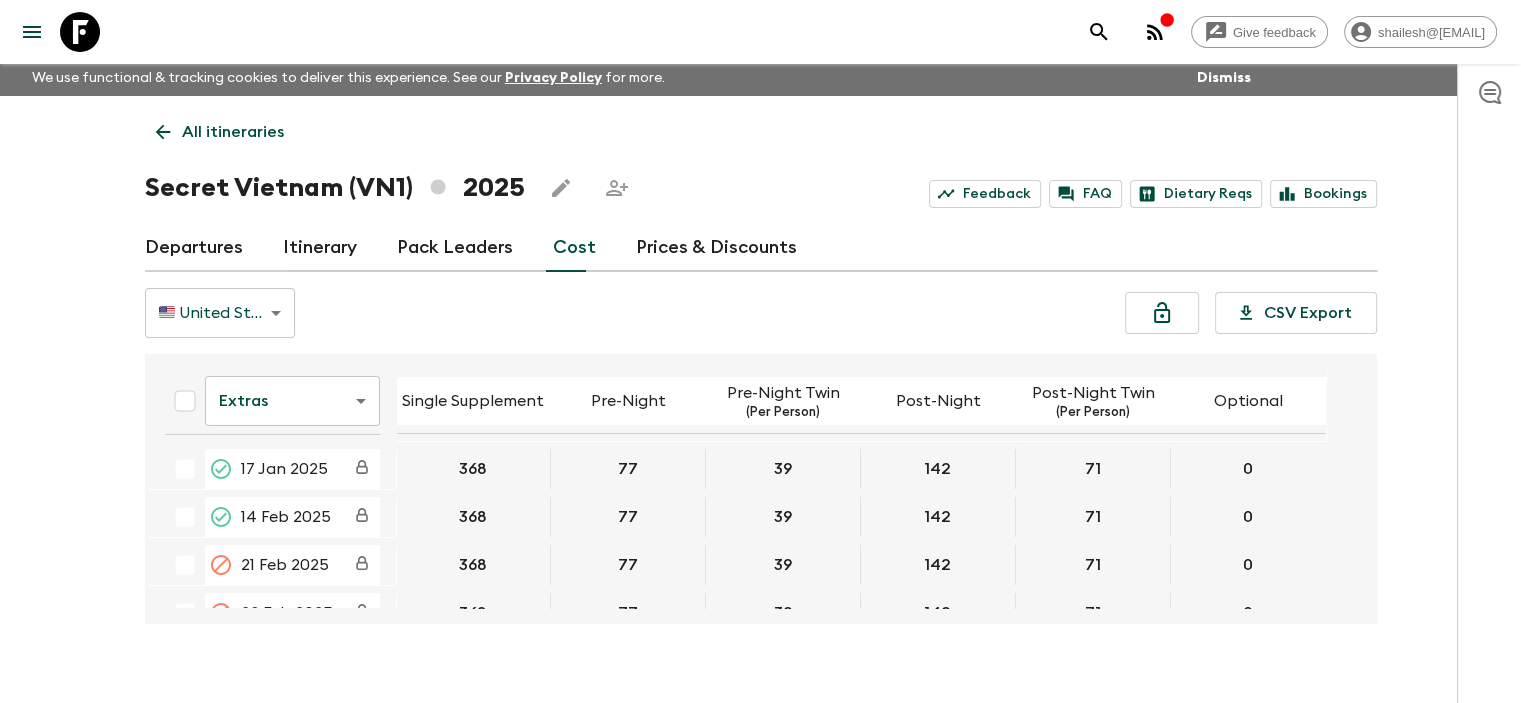 scroll, scrollTop: 0, scrollLeft: 0, axis: both 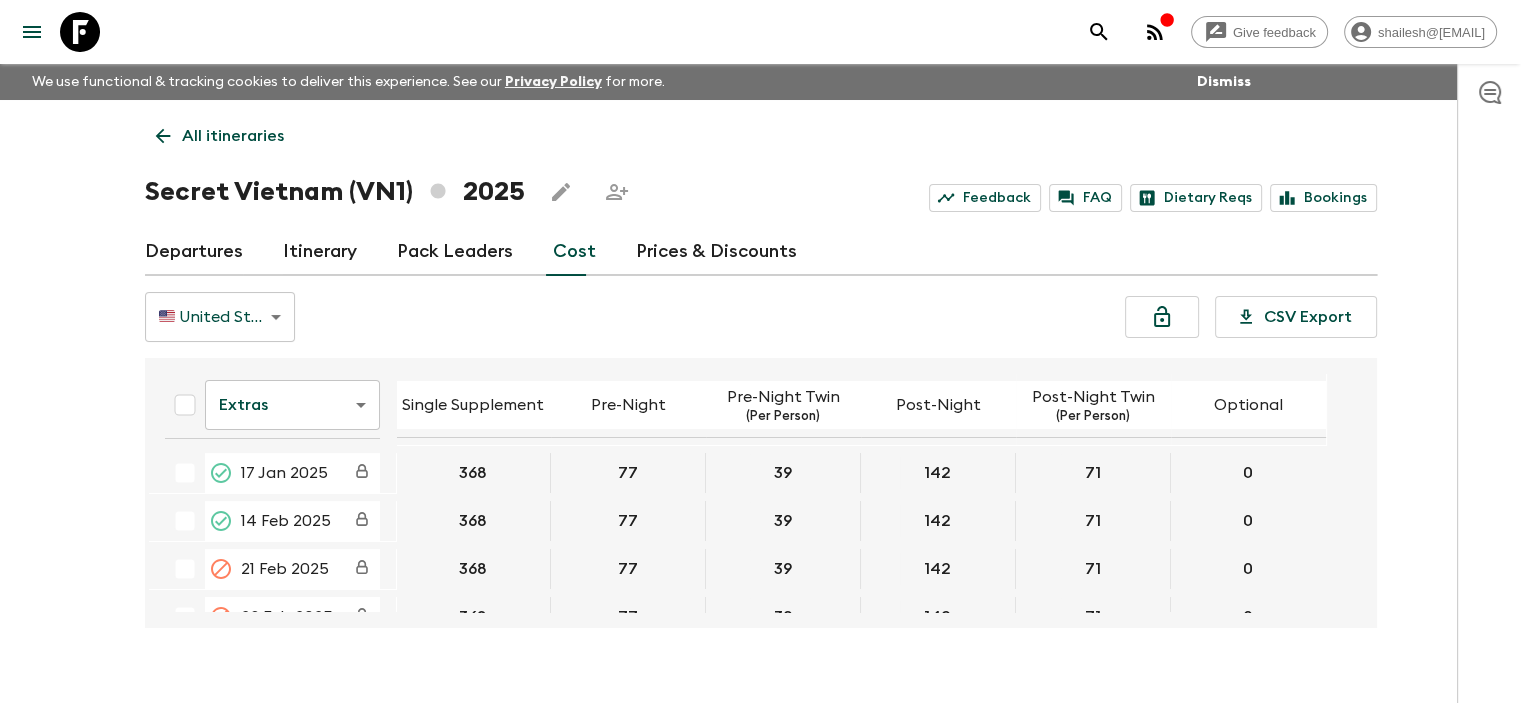 click 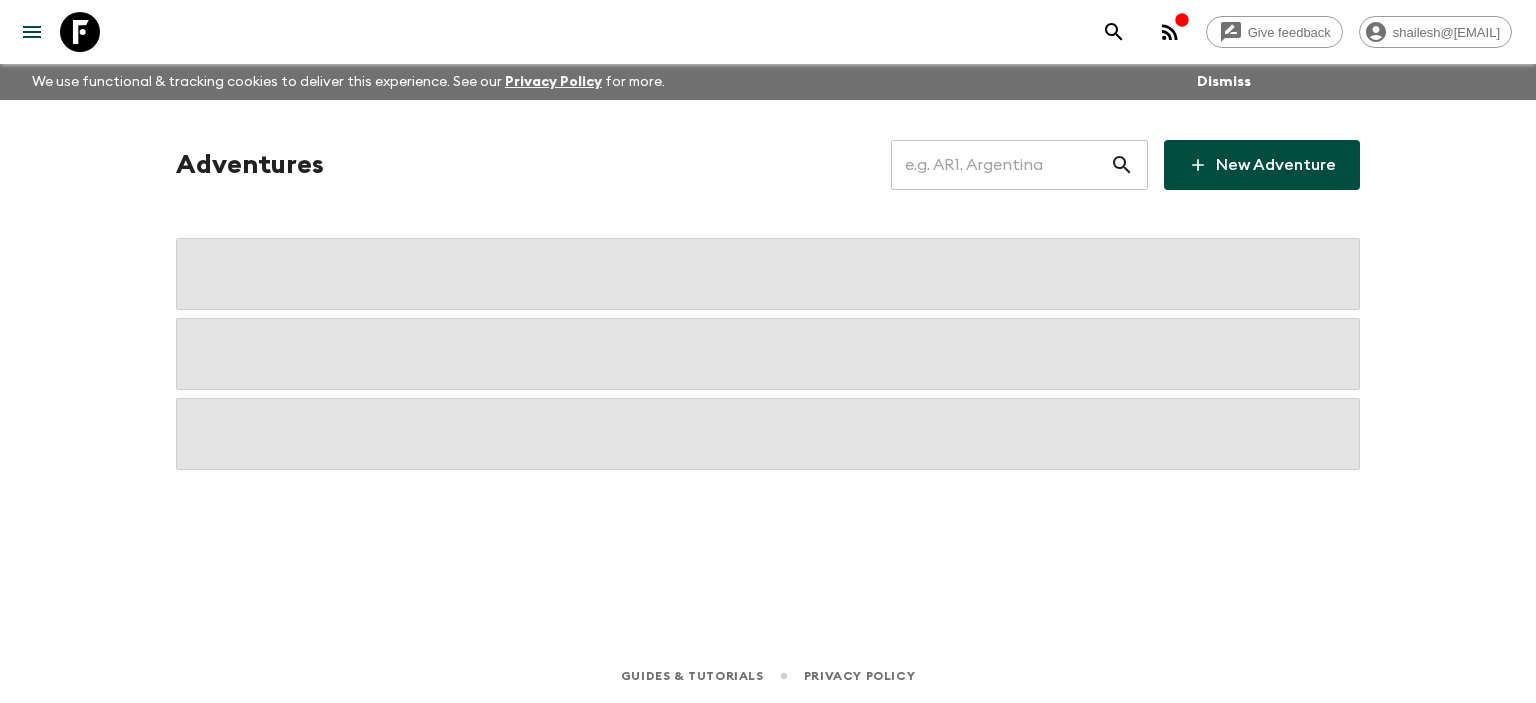 click at bounding box center (1000, 165) 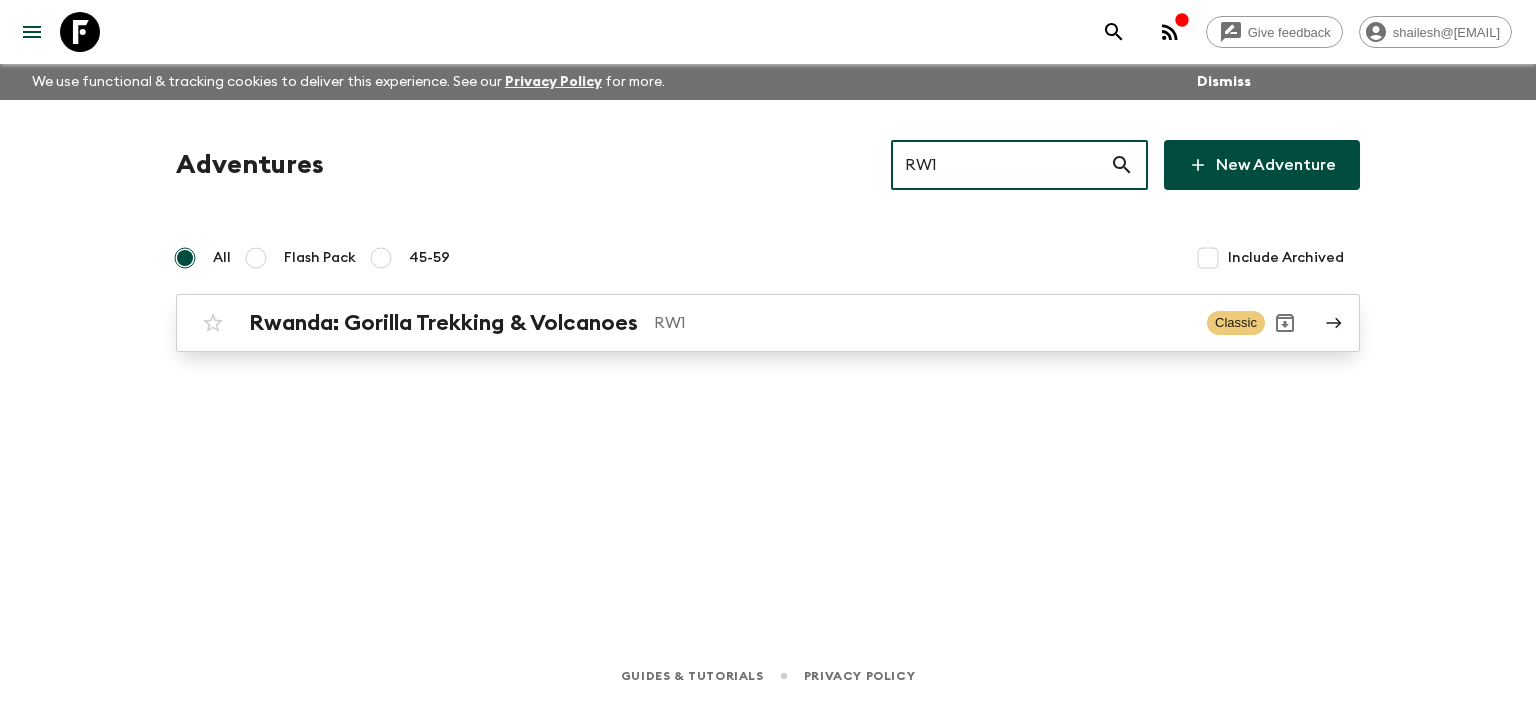 type on "RW1" 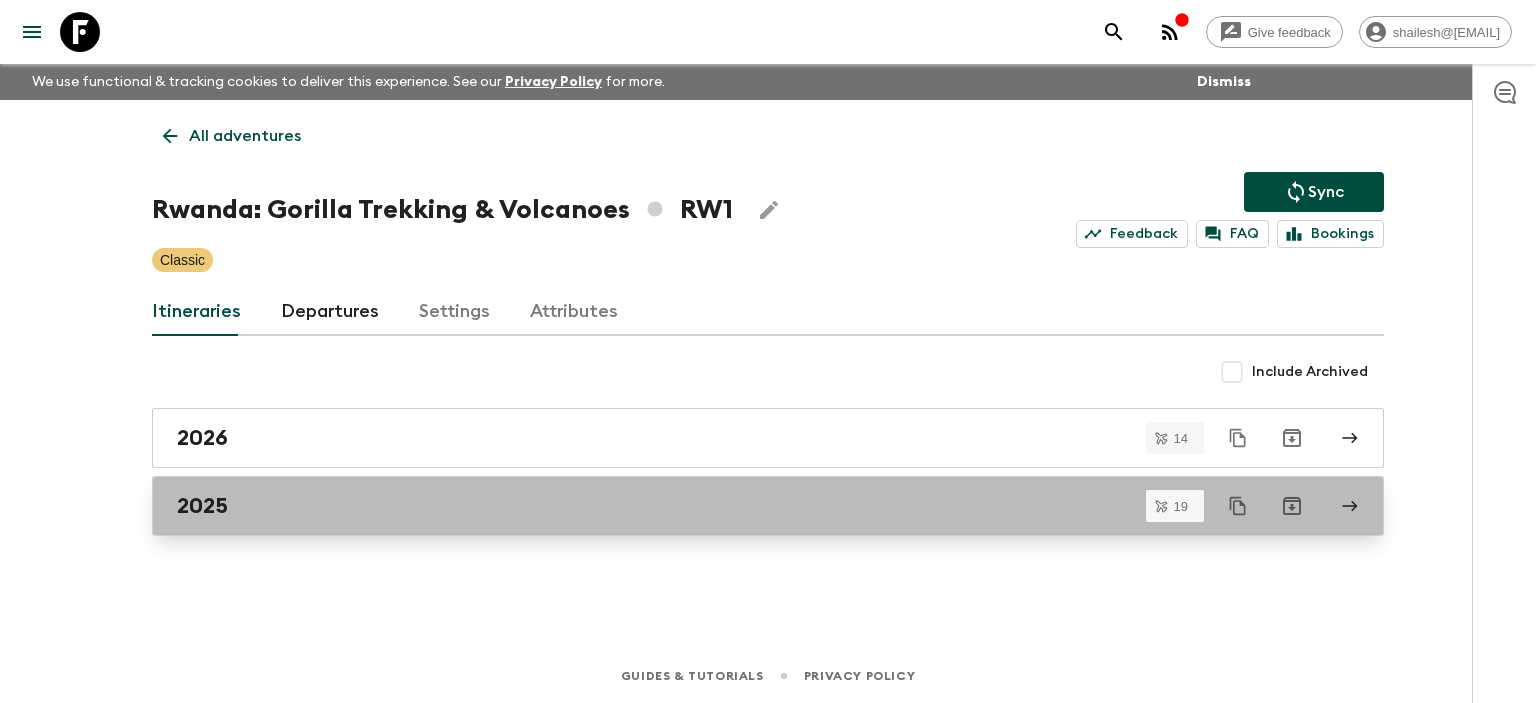 click on "2025" at bounding box center [202, 506] 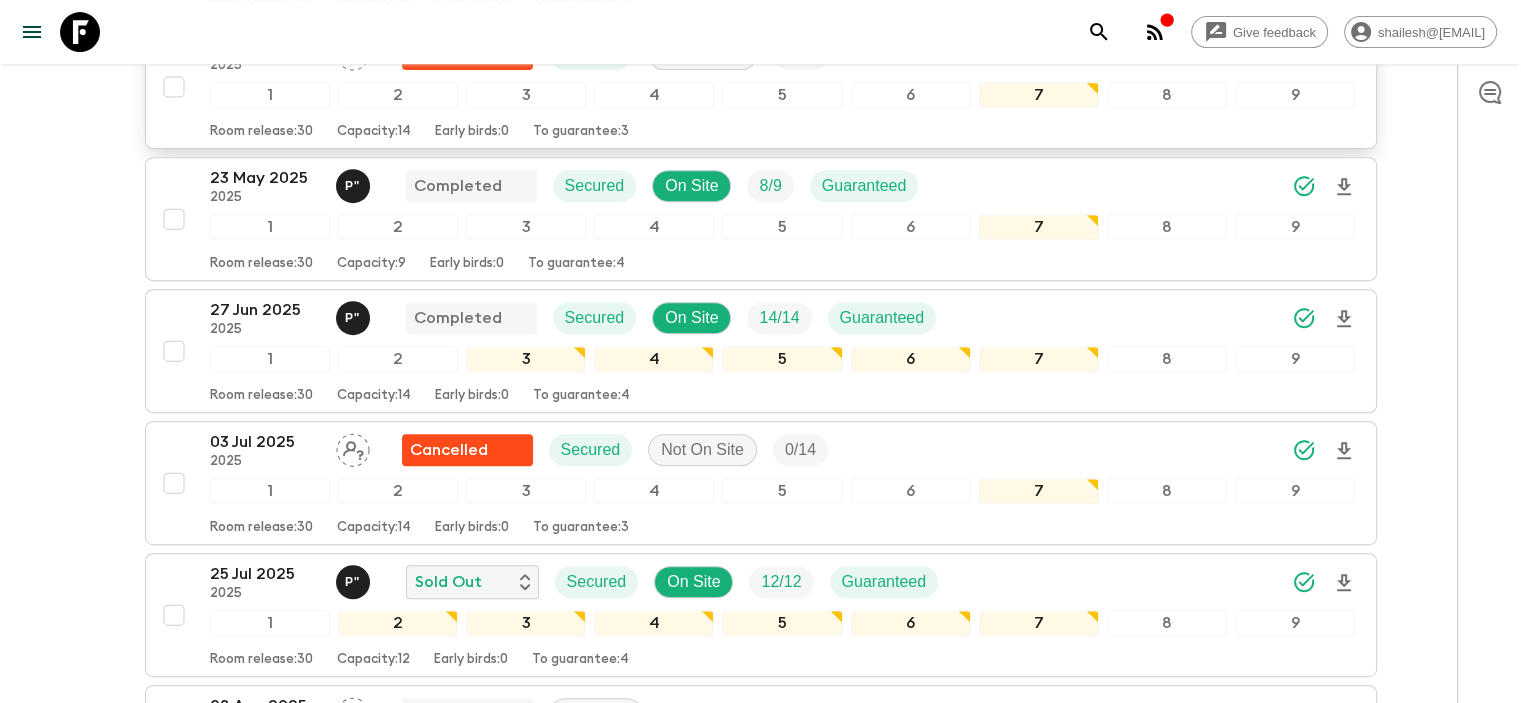 scroll, scrollTop: 800, scrollLeft: 0, axis: vertical 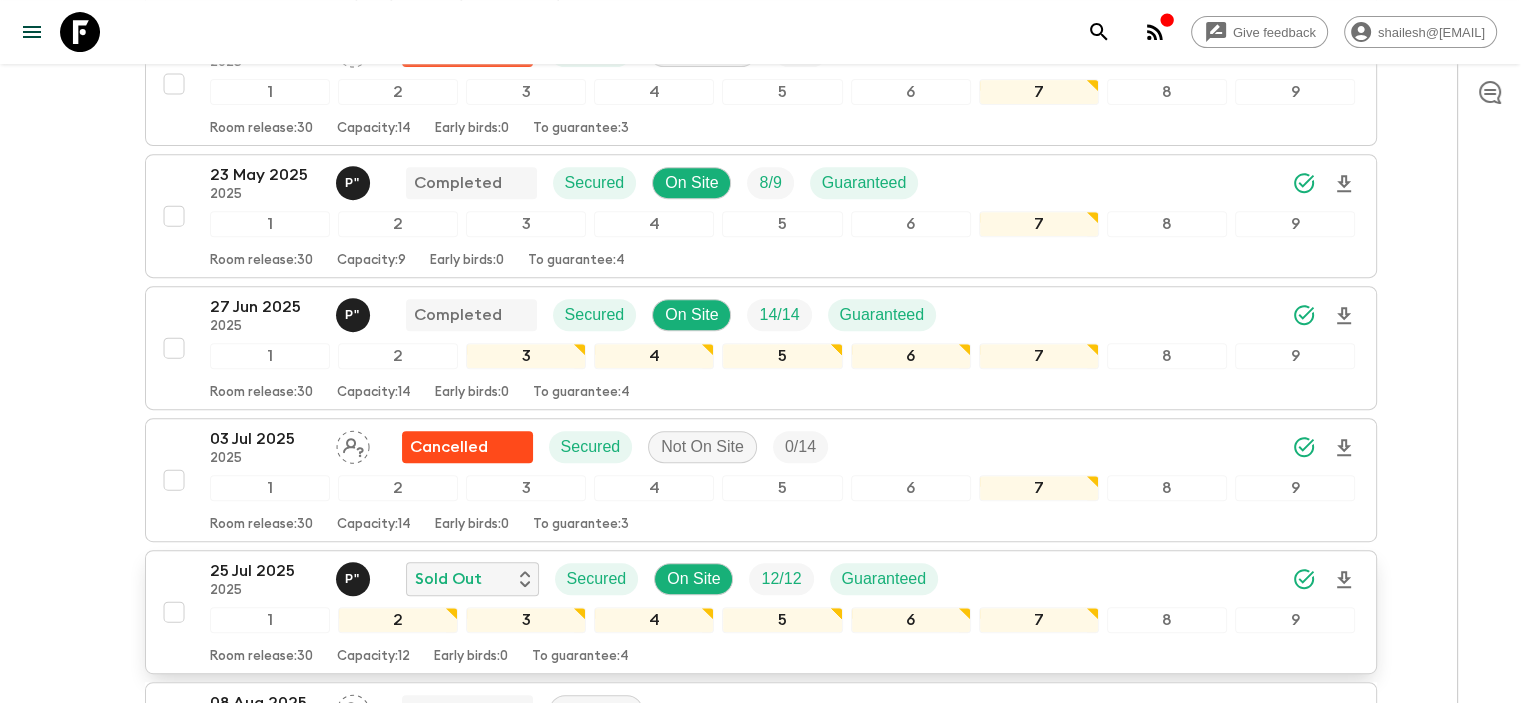 click on "25 Jul 2025" at bounding box center [265, 571] 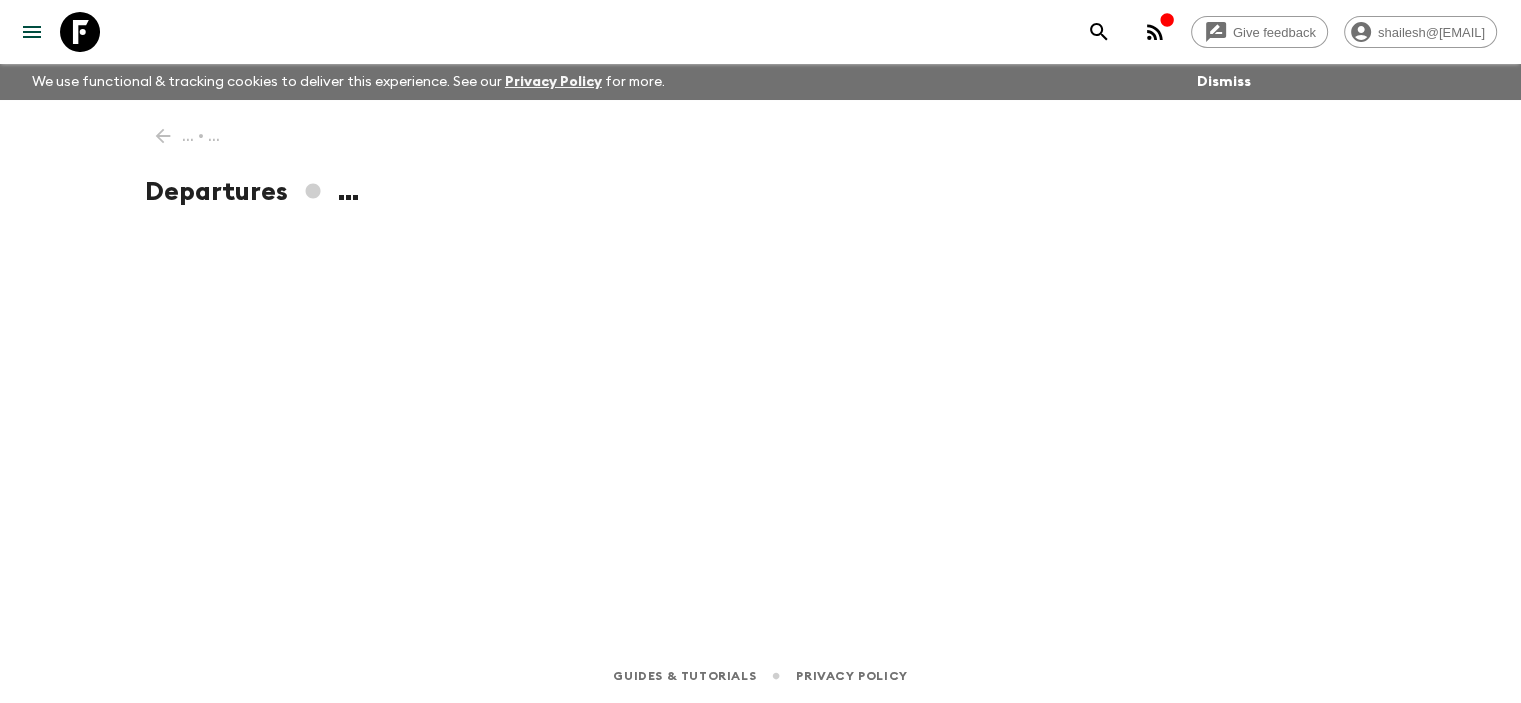 scroll, scrollTop: 0, scrollLeft: 0, axis: both 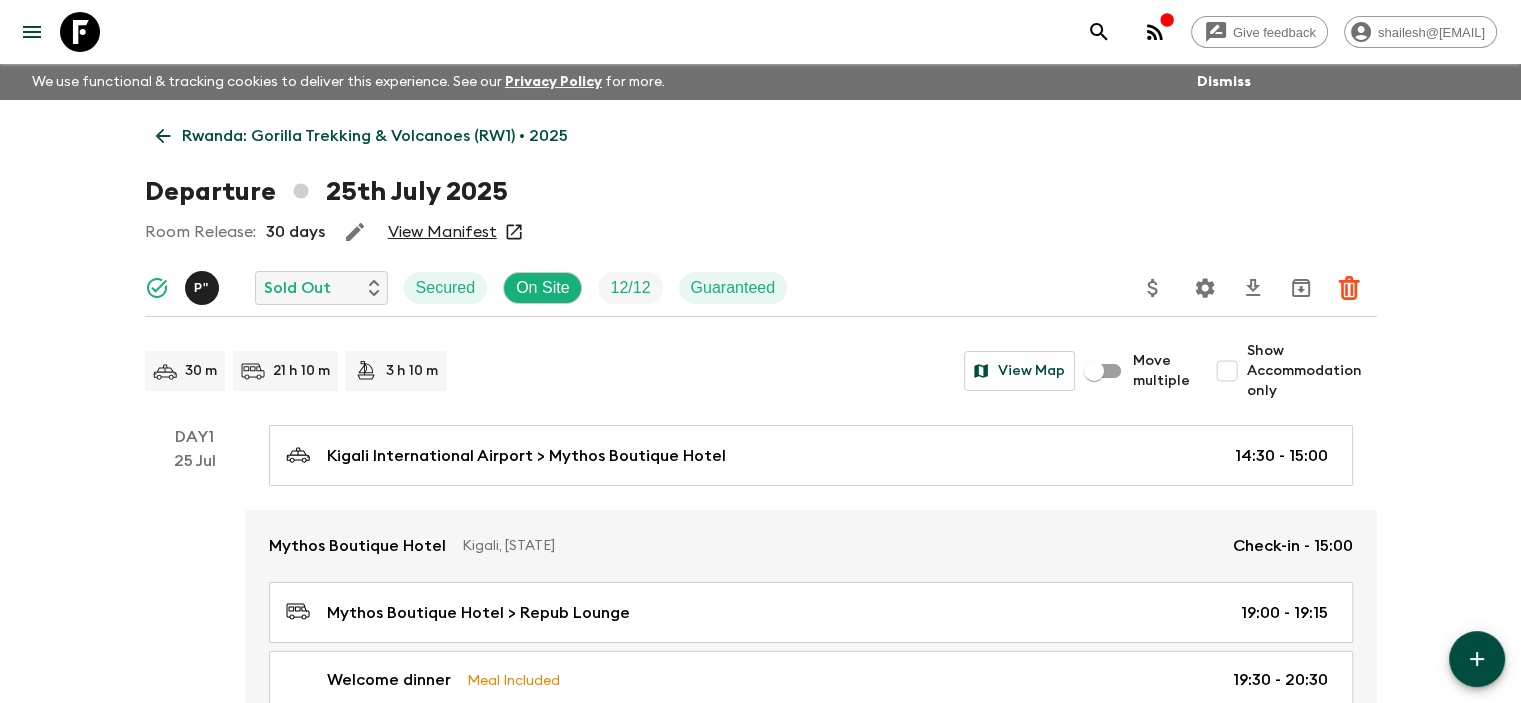 click on "View Manifest" at bounding box center (442, 232) 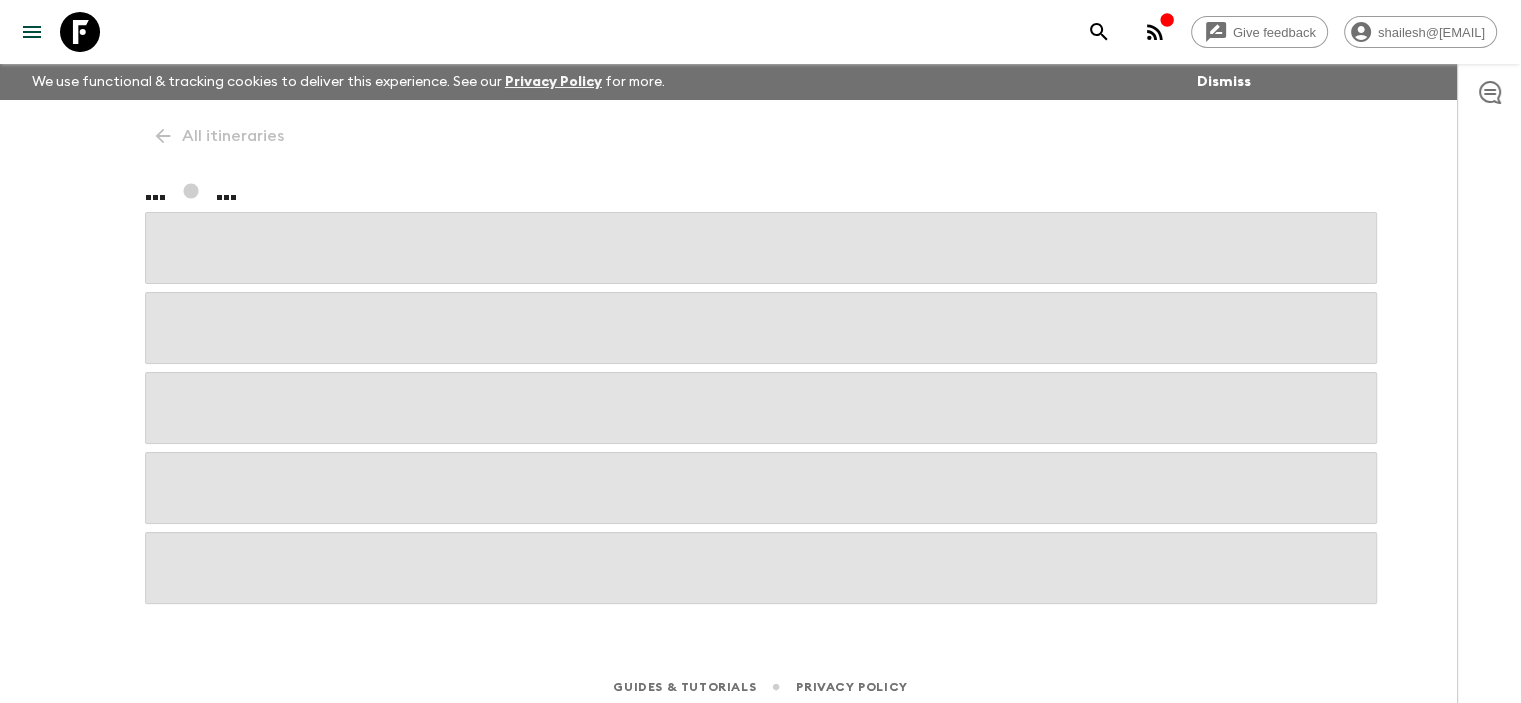 scroll, scrollTop: 11, scrollLeft: 0, axis: vertical 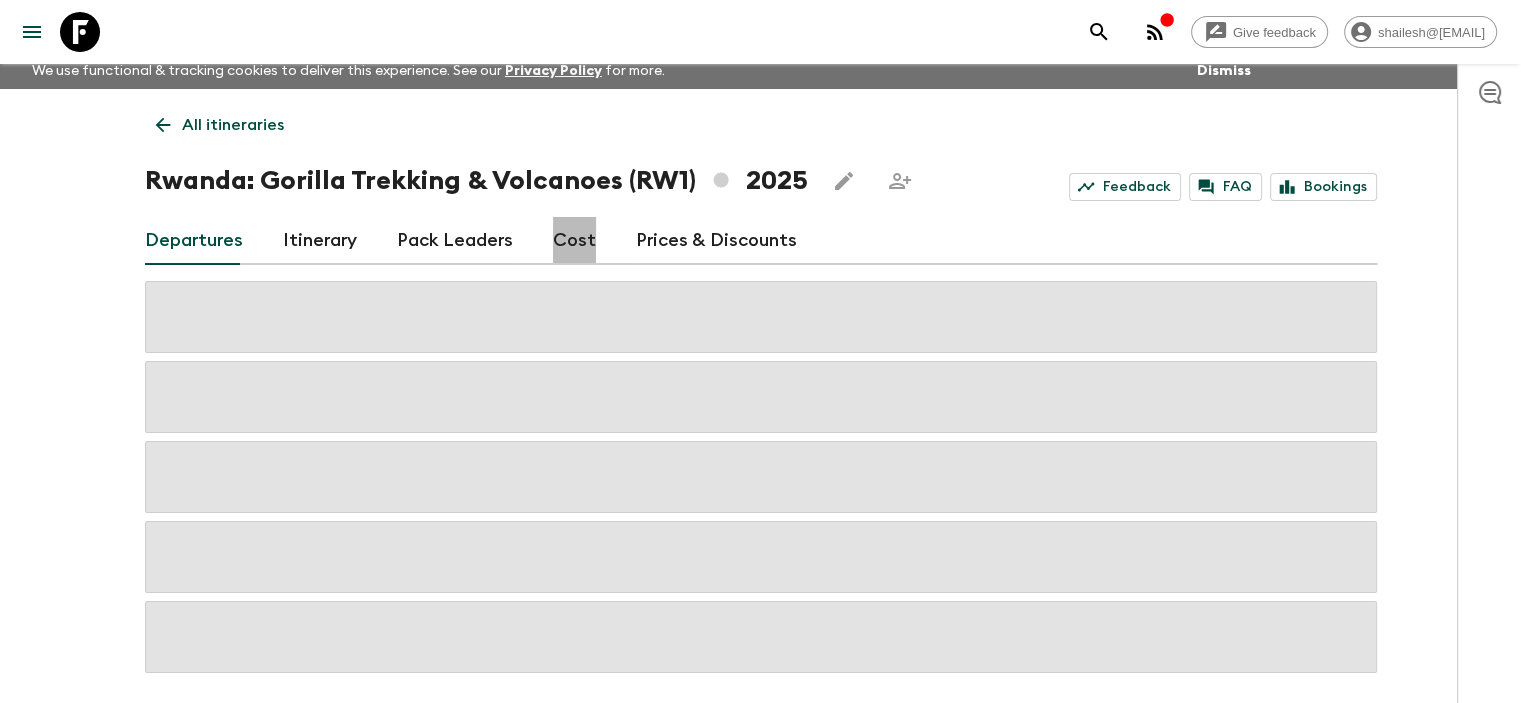 click on "Cost" at bounding box center [574, 241] 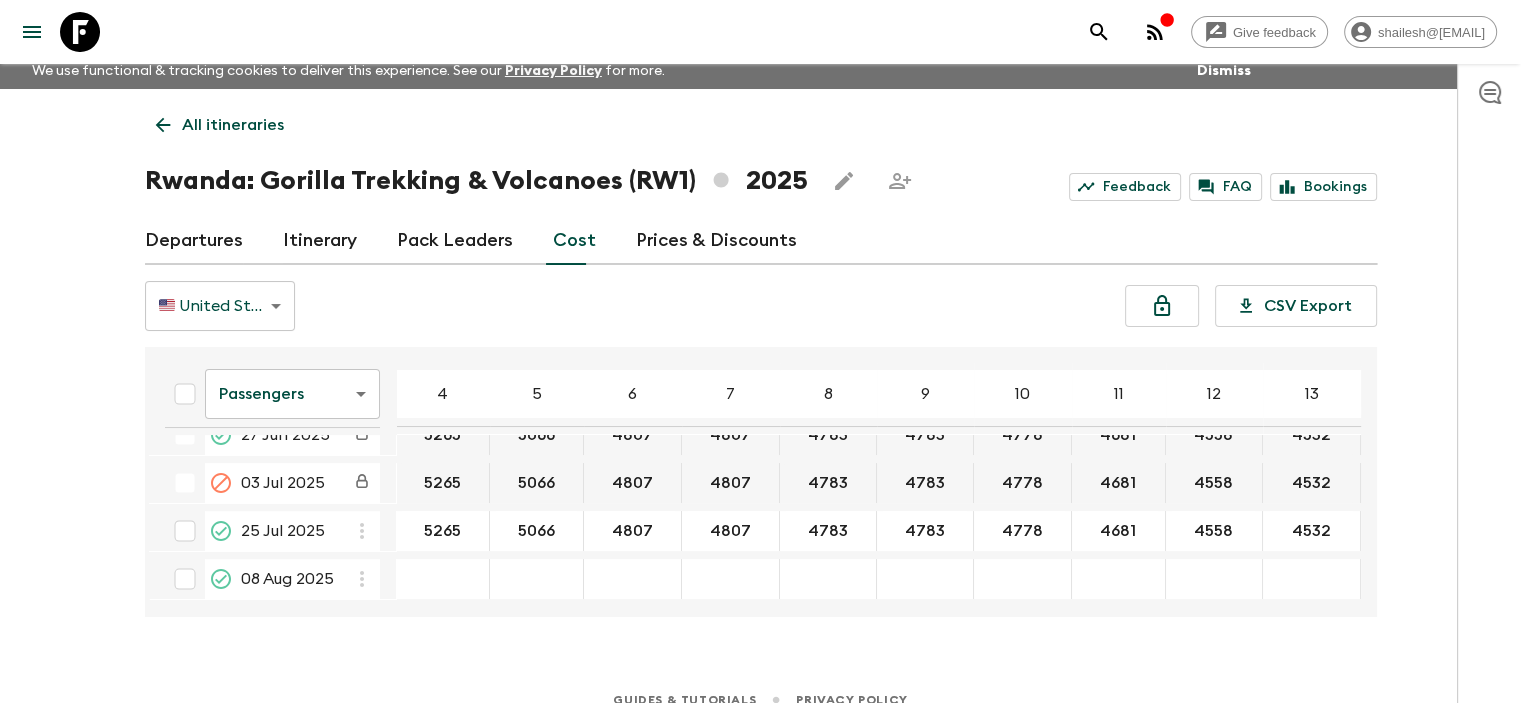scroll, scrollTop: 300, scrollLeft: 0, axis: vertical 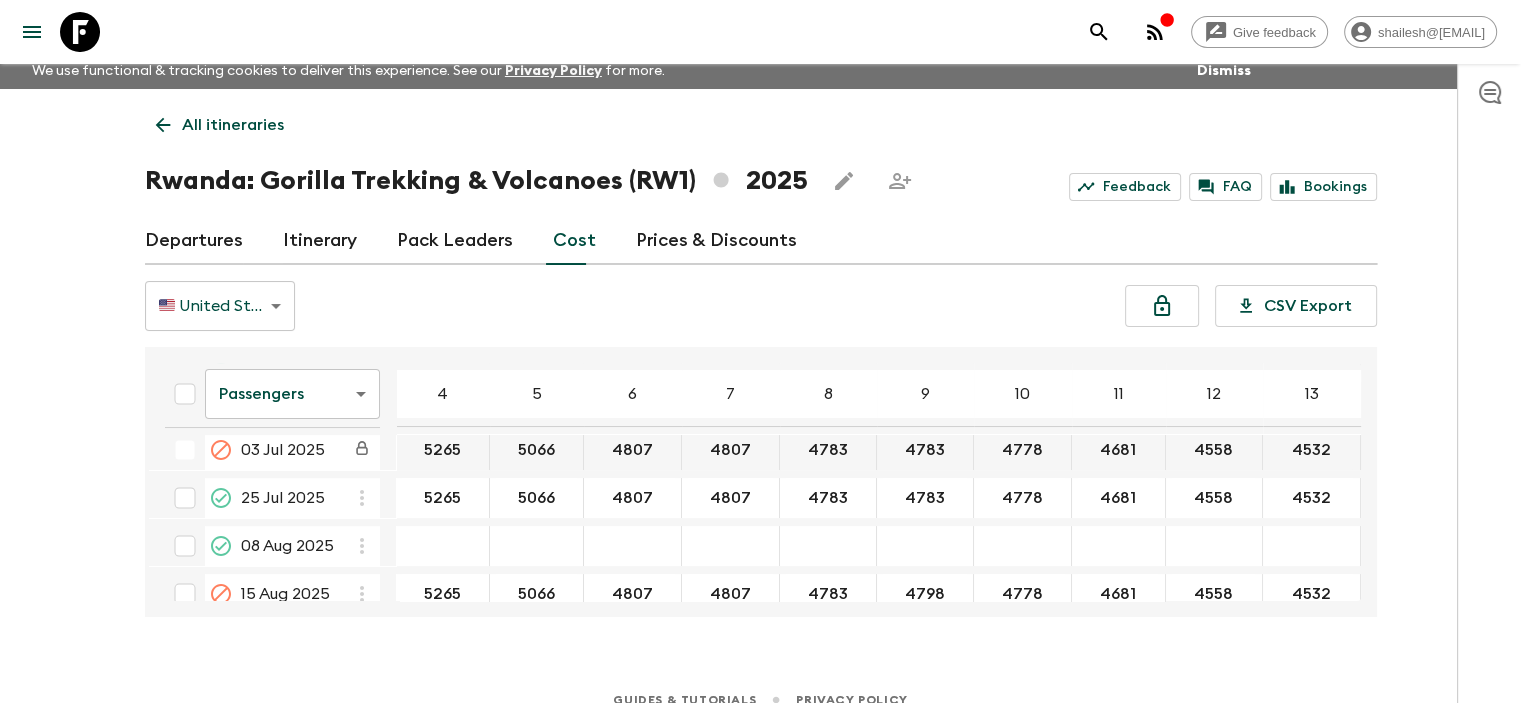 click on "Give feedback shailesh@[EMAIL] We use functional & tracking cookies to deliver this experience. See our Privacy Policy for more. Dismiss All itineraries Rwanda: Gorilla Trekking & Volcanoes (RW1) 2025 Feedback FAQ Bookings Departures Itinerary Pack Leaders Cost Prices & Discounts 🇺🇸 United States Dollar (USD) USD ​ CSV Export Passengers passengersCost ​ 4 5 6 7 8 9 10 11 12 13 14 15 16 17 18 17 Jan 2025 5265 5066 4807 4807 4783 4783 4778 4681 4558 4532 4459 14 Feb 2025 5015 4816 4557 4557 4533 4533 4528 4431 4308 4282 4209 14 Mar 2025 5015 4816 4557 4557 4533 4533 4528 4431 4308 4282 4209 18 Apr 2025 5015 4816 4557 4557 4533 4533 4528 4431 4308 4282 4209 23 May 2025 5015 4816 4557 4557 4533 4533 4528 4431 4308 4282 4209 27 Jun 2025 5265 5066 4807 4807 4783 4783 4778 4681 4558 4532 4459 03 Jul 2025 5265 5066 4807 4807 4783 4783 4778 4681 4558 4532 4459 25 Jul 2025 5265 5066 4807 4807 4783 4783 4778 4681 4558 4532 4459 08 Aug 2025 15 Aug 2025 5265 5066 4807 4807 4783 4798 4778 4681 4558" at bounding box center (760, 358) 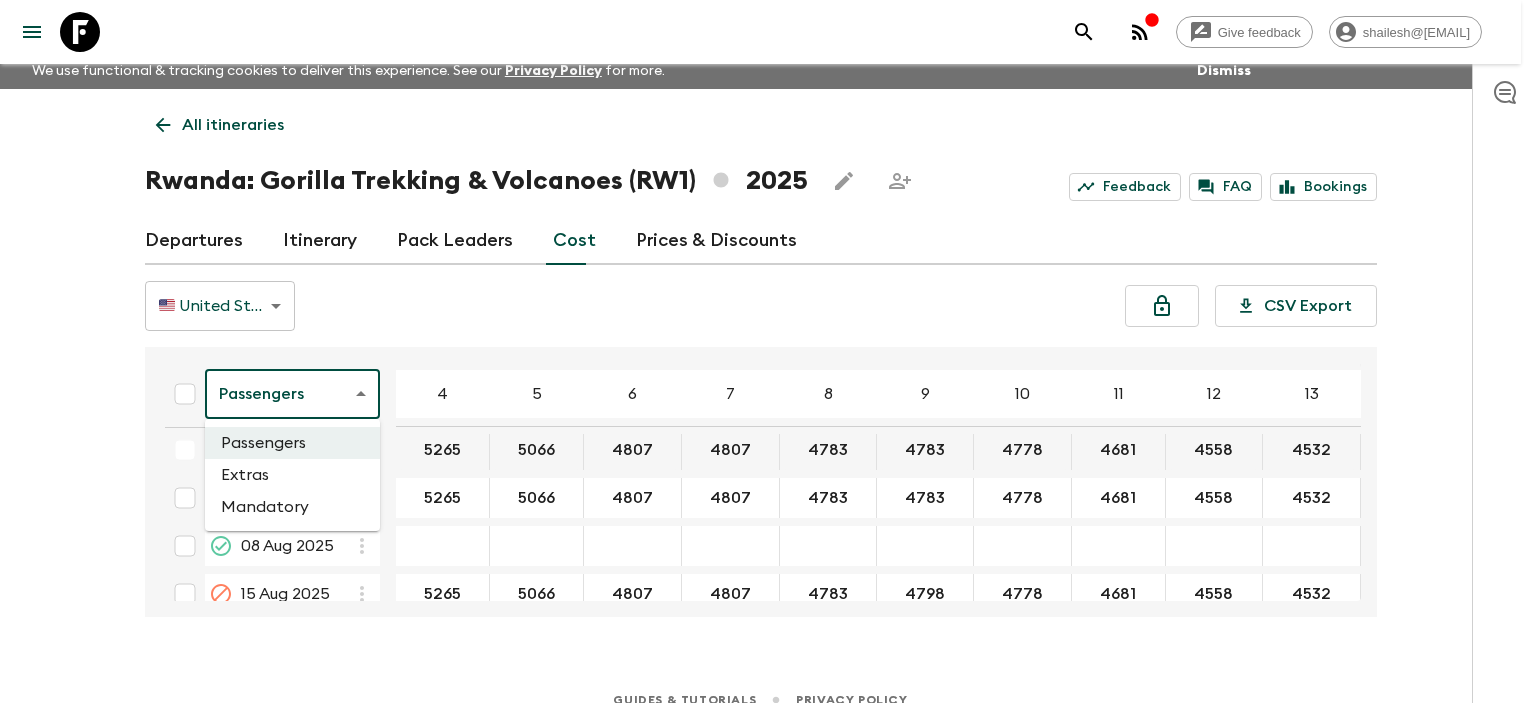 click on "Extras" at bounding box center (292, 475) 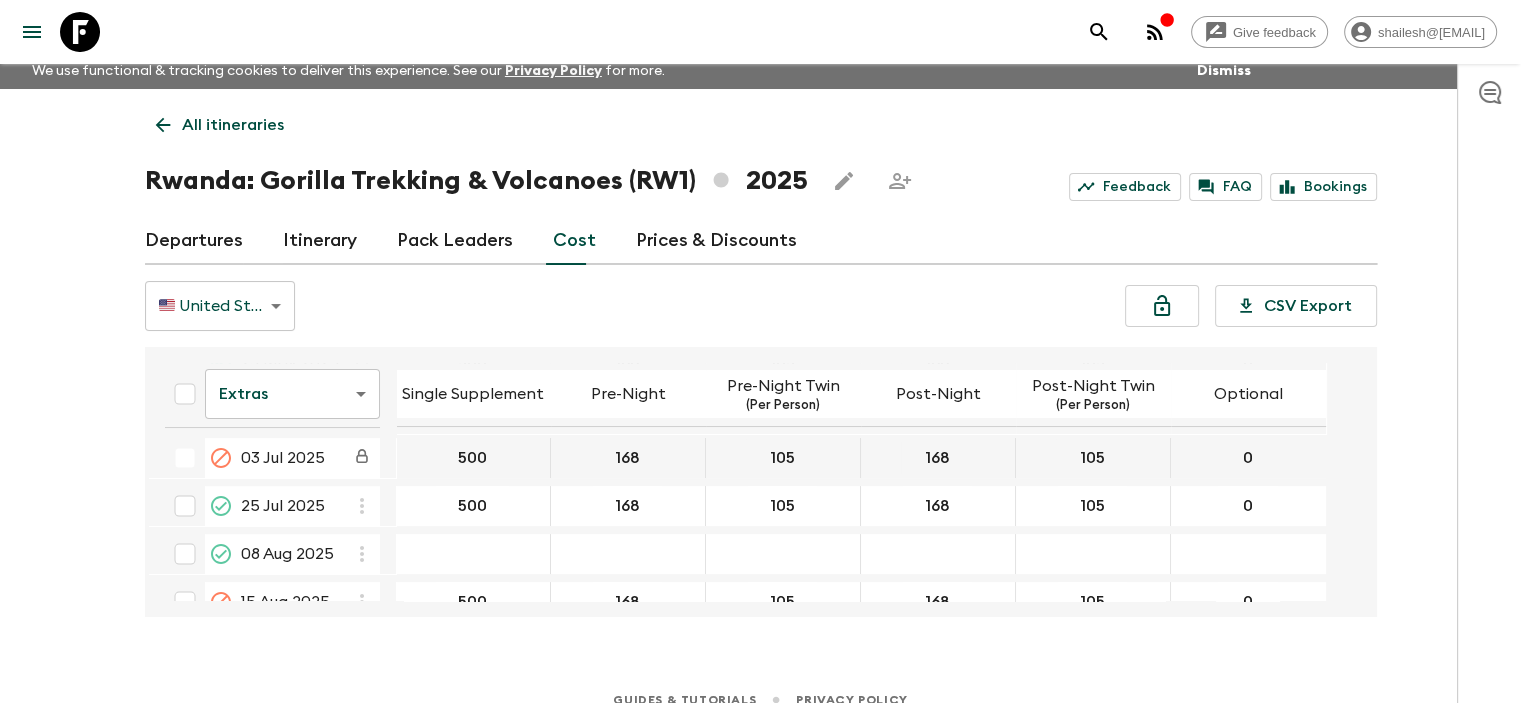 scroll, scrollTop: 248, scrollLeft: 0, axis: vertical 